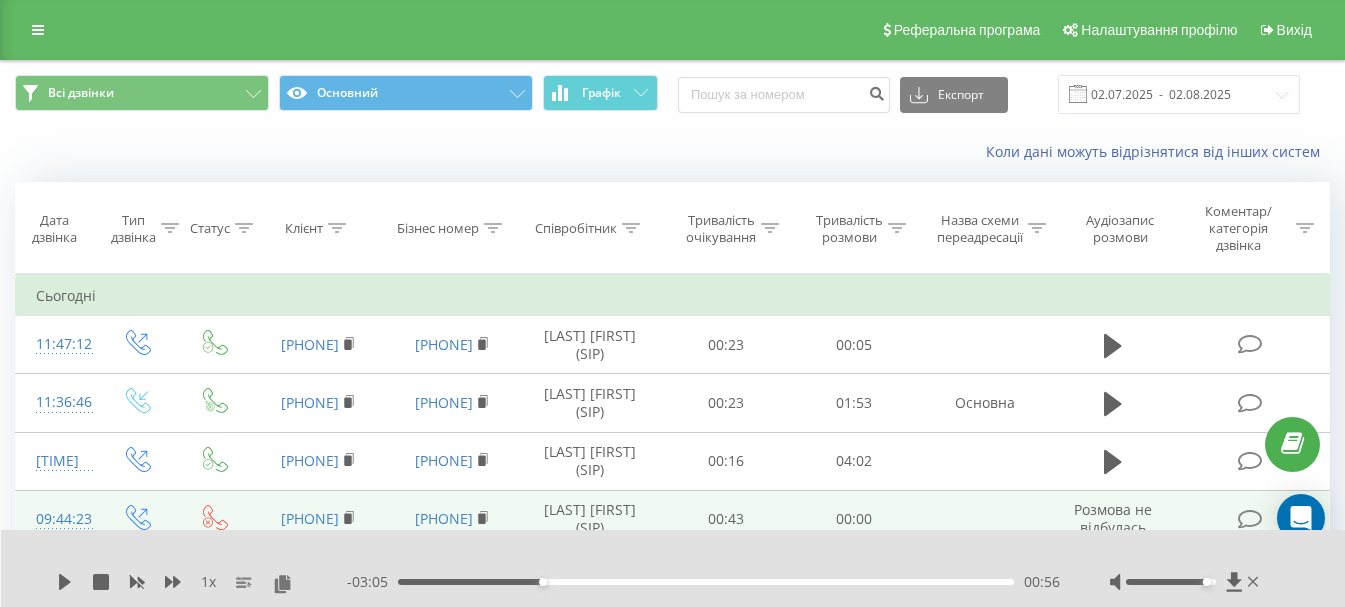 scroll, scrollTop: 300, scrollLeft: 0, axis: vertical 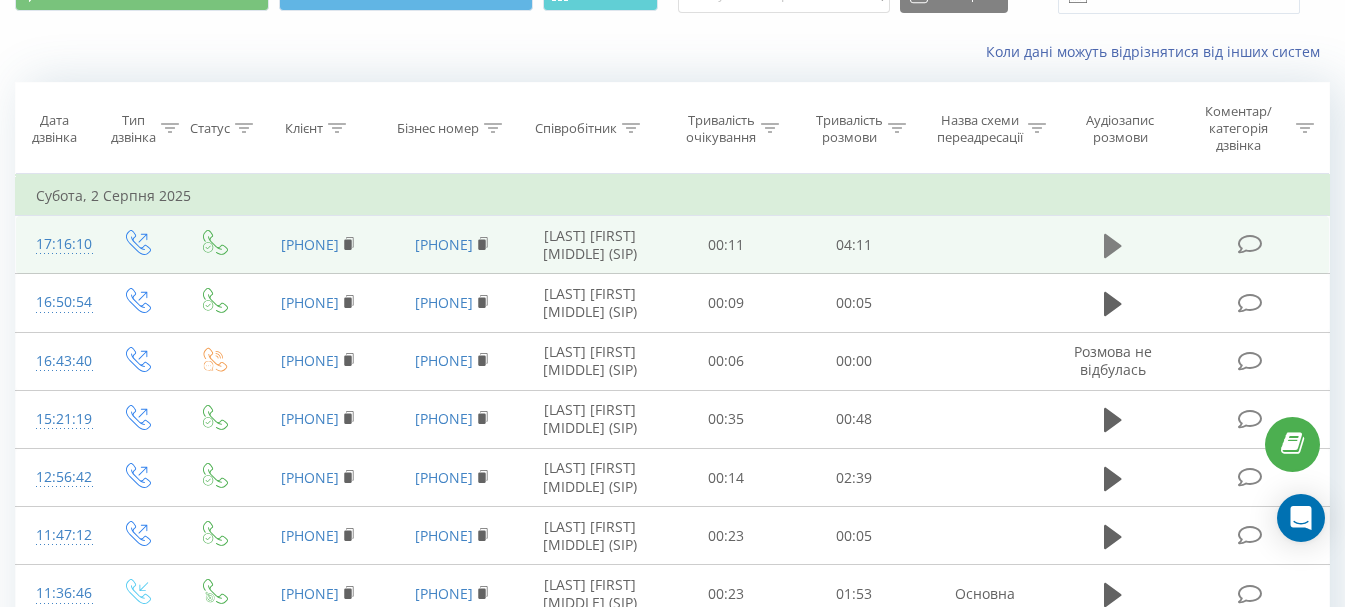 click 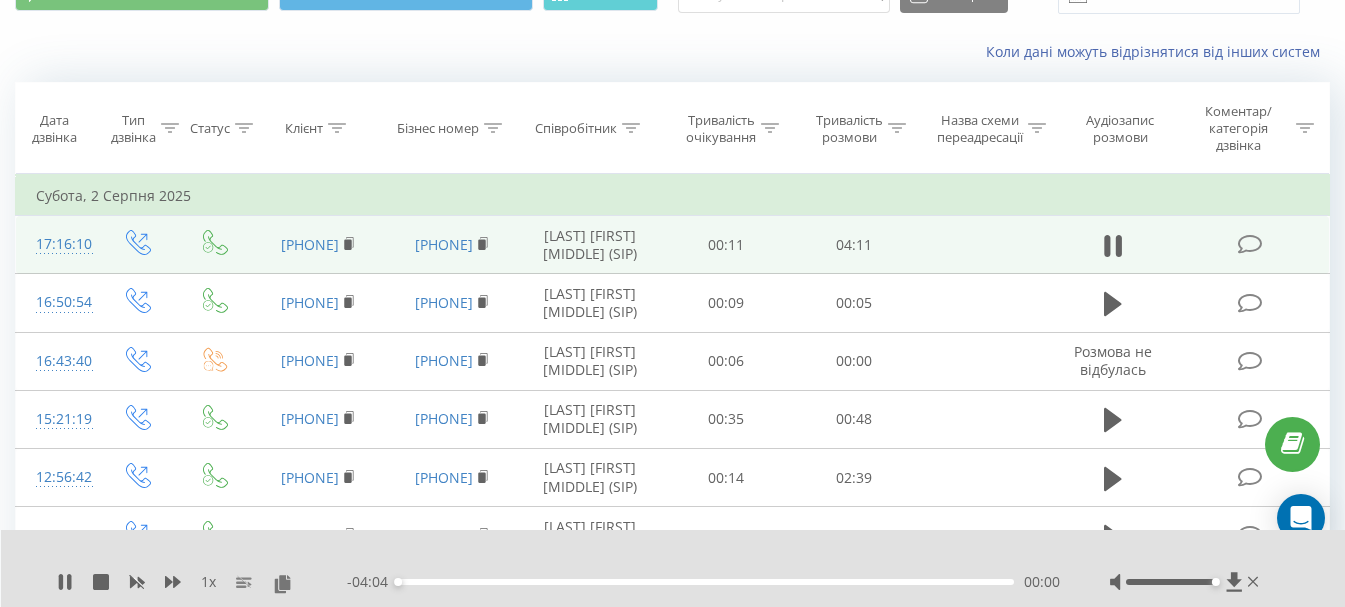 click at bounding box center [1216, 582] 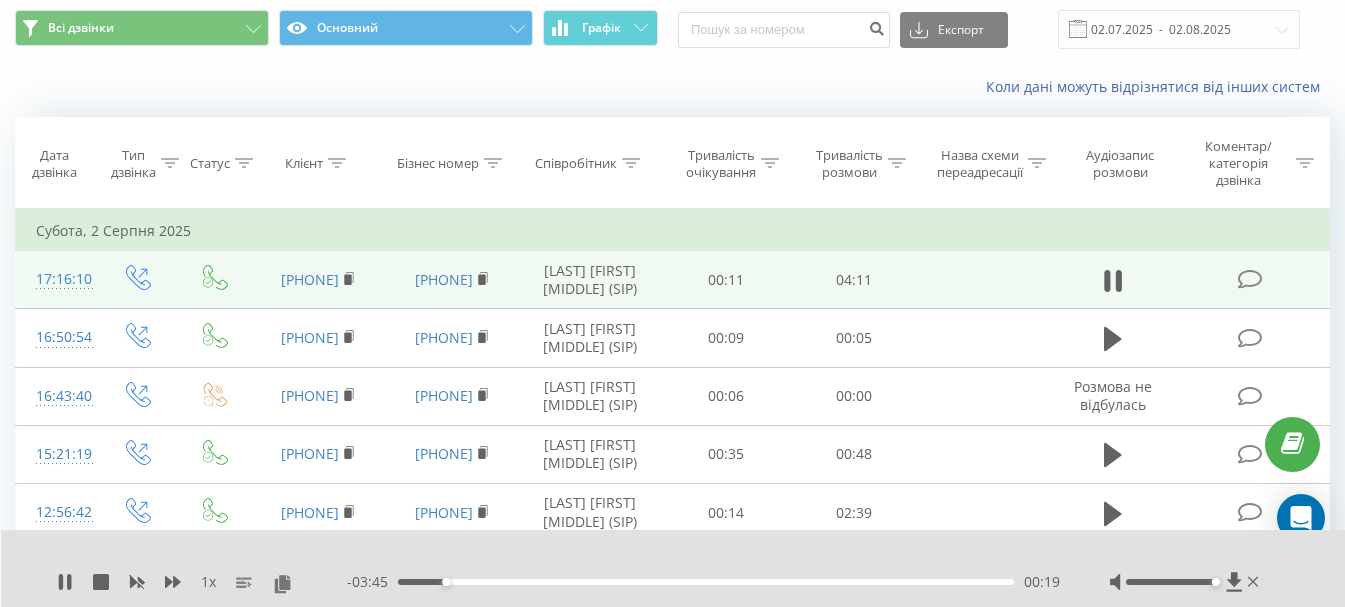 scroll, scrollTop: 100, scrollLeft: 0, axis: vertical 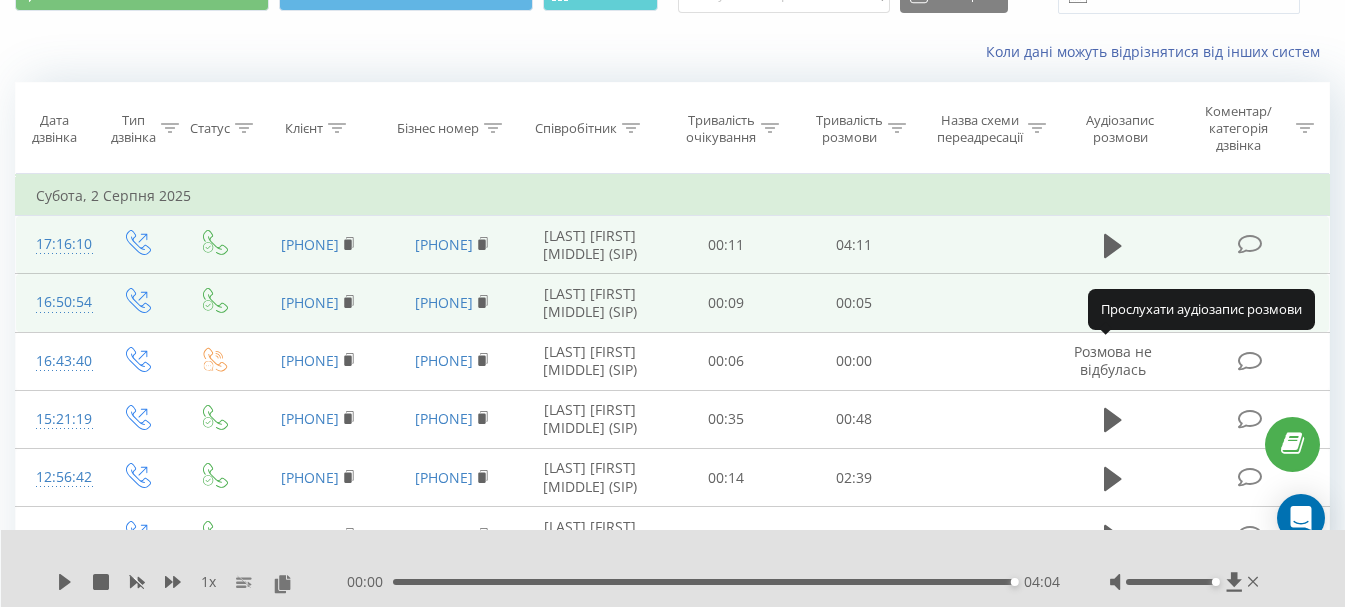 click 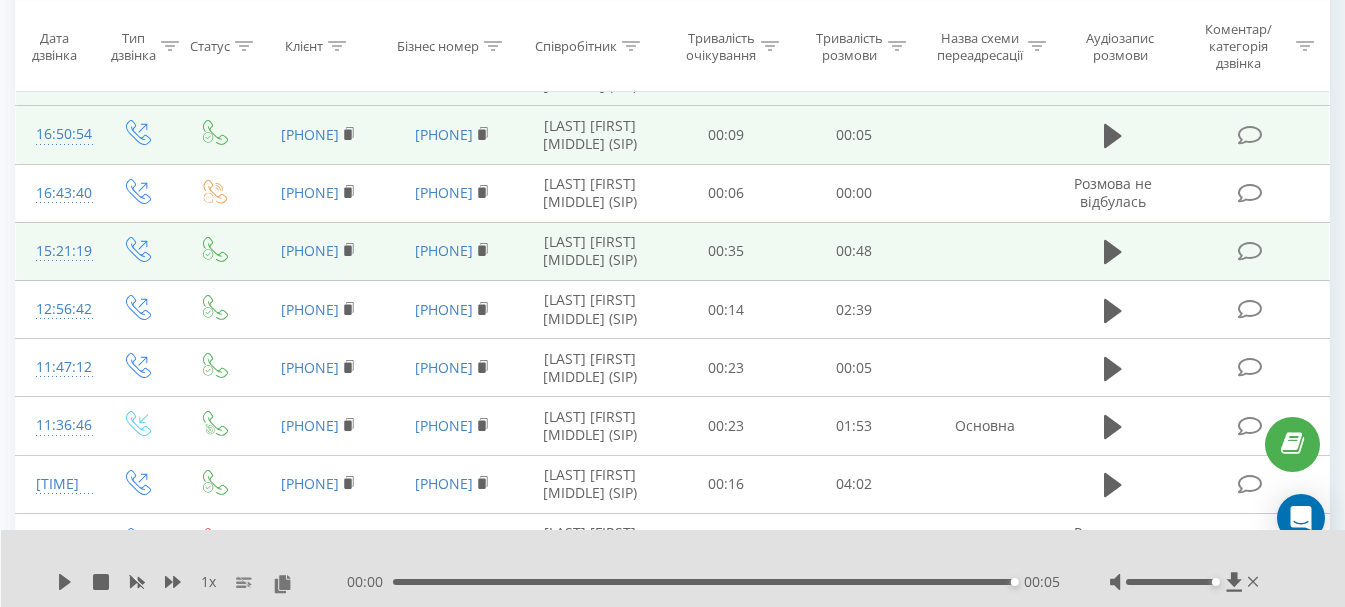 scroll, scrollTop: 300, scrollLeft: 0, axis: vertical 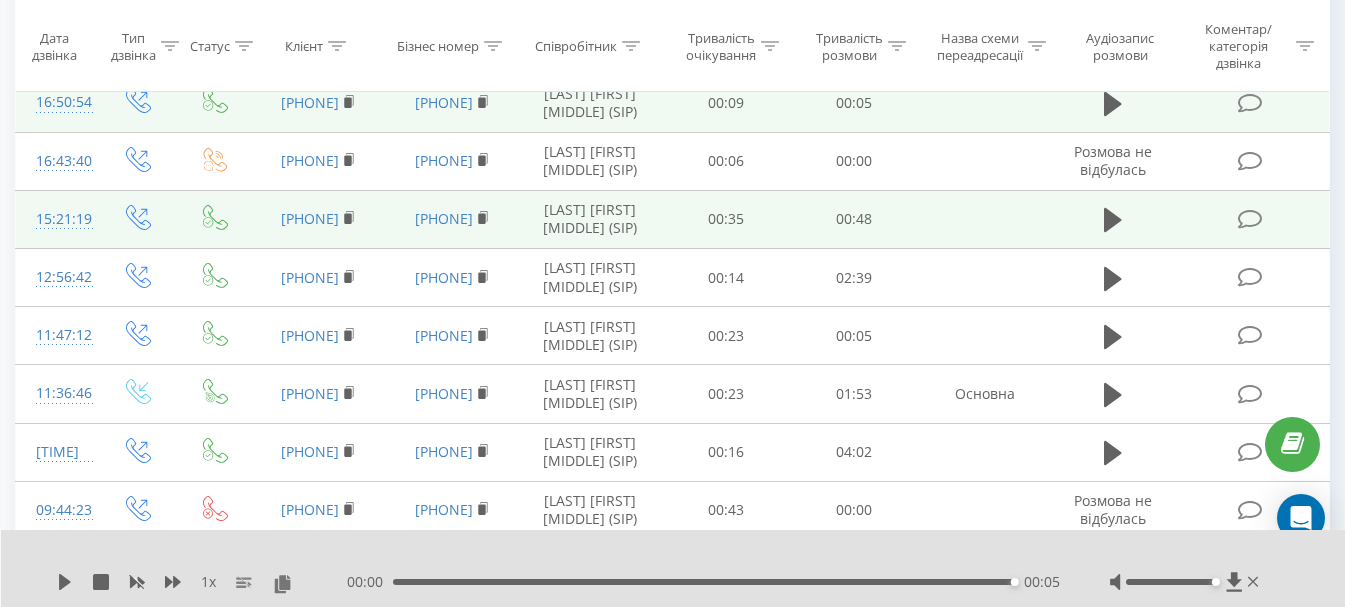 click at bounding box center [1113, 219] 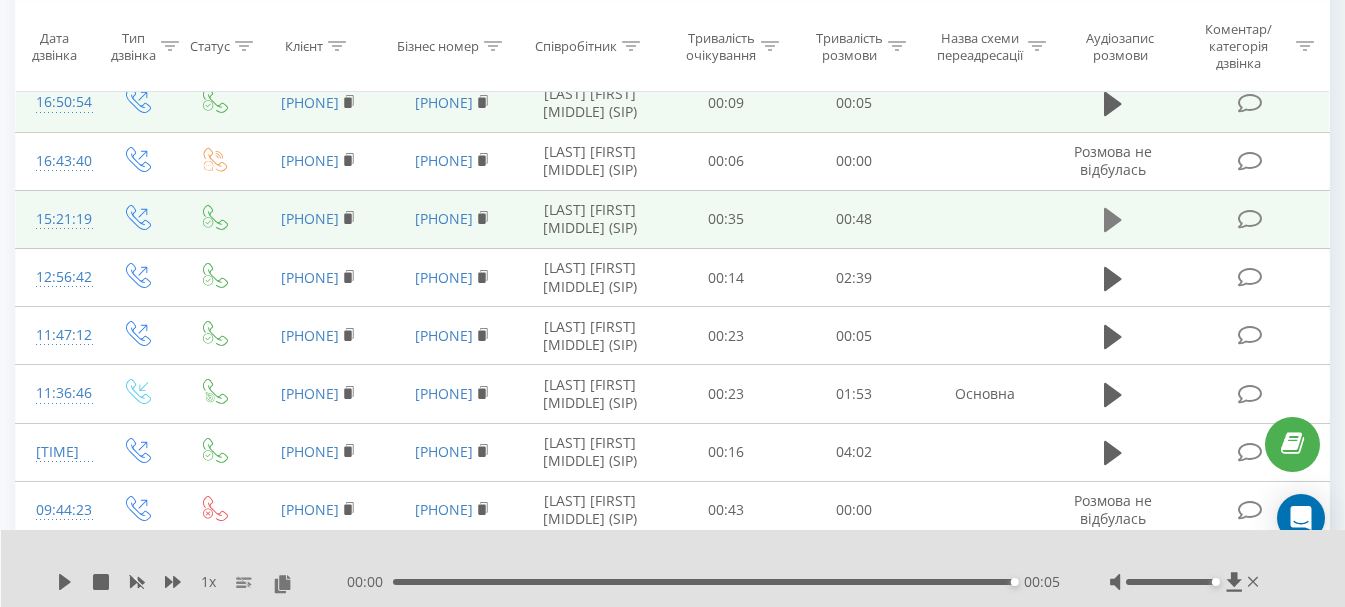 click 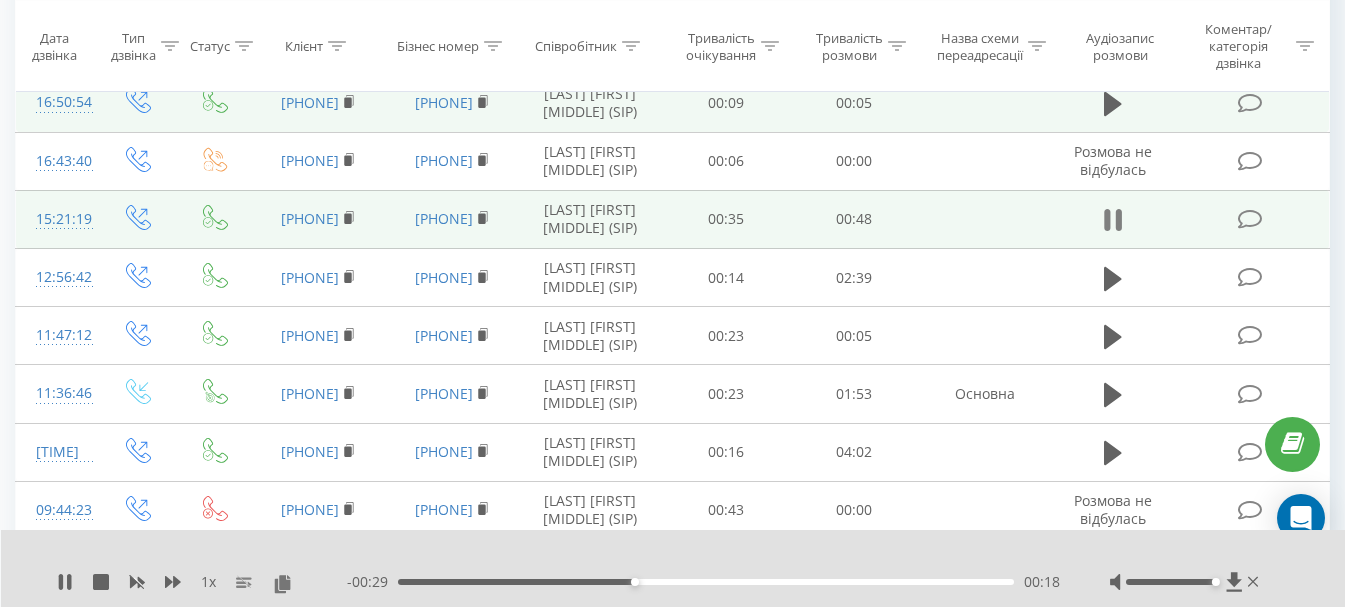 click 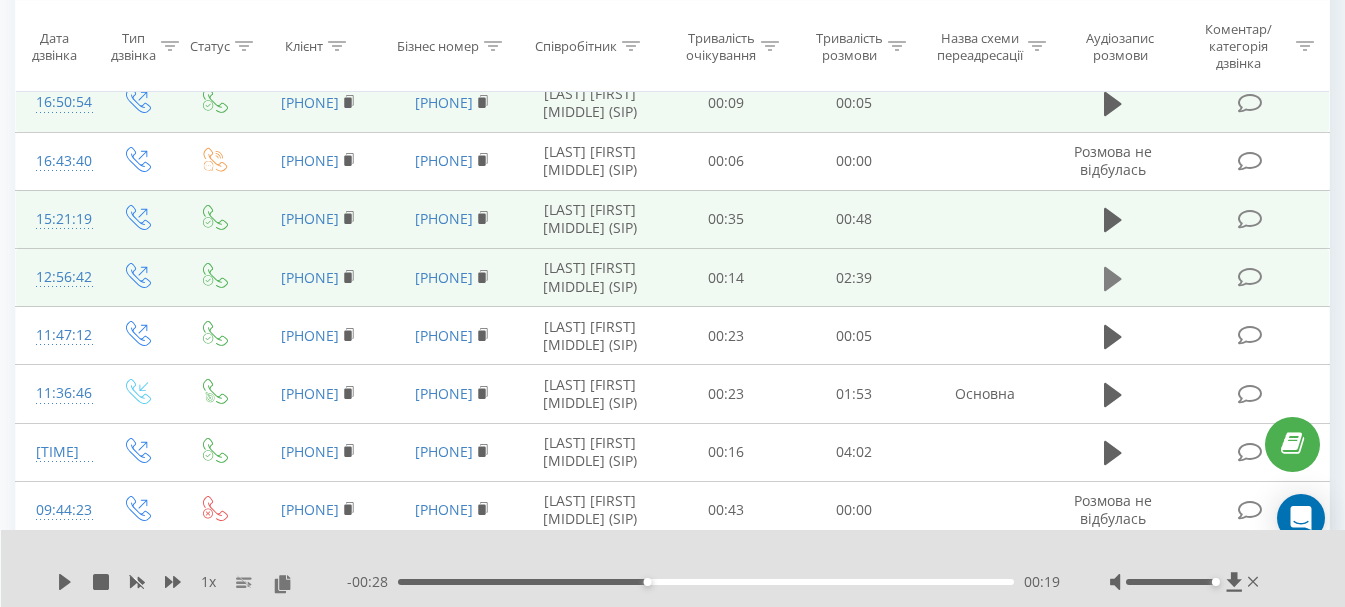 click 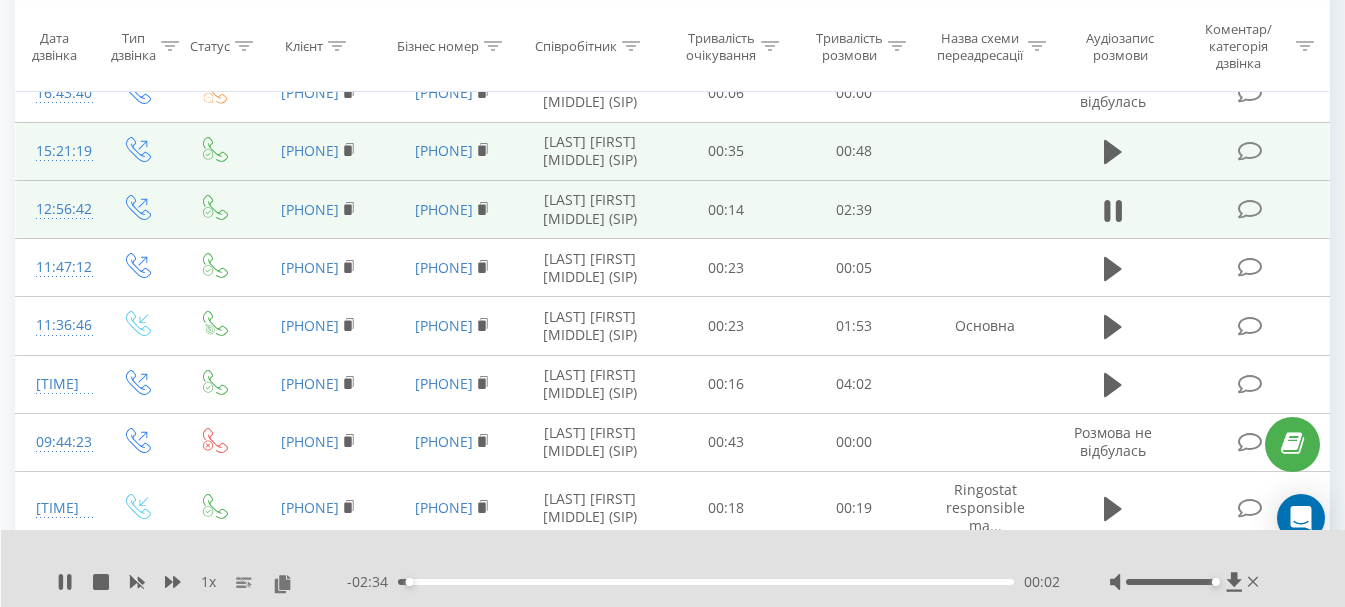 scroll, scrollTop: 400, scrollLeft: 0, axis: vertical 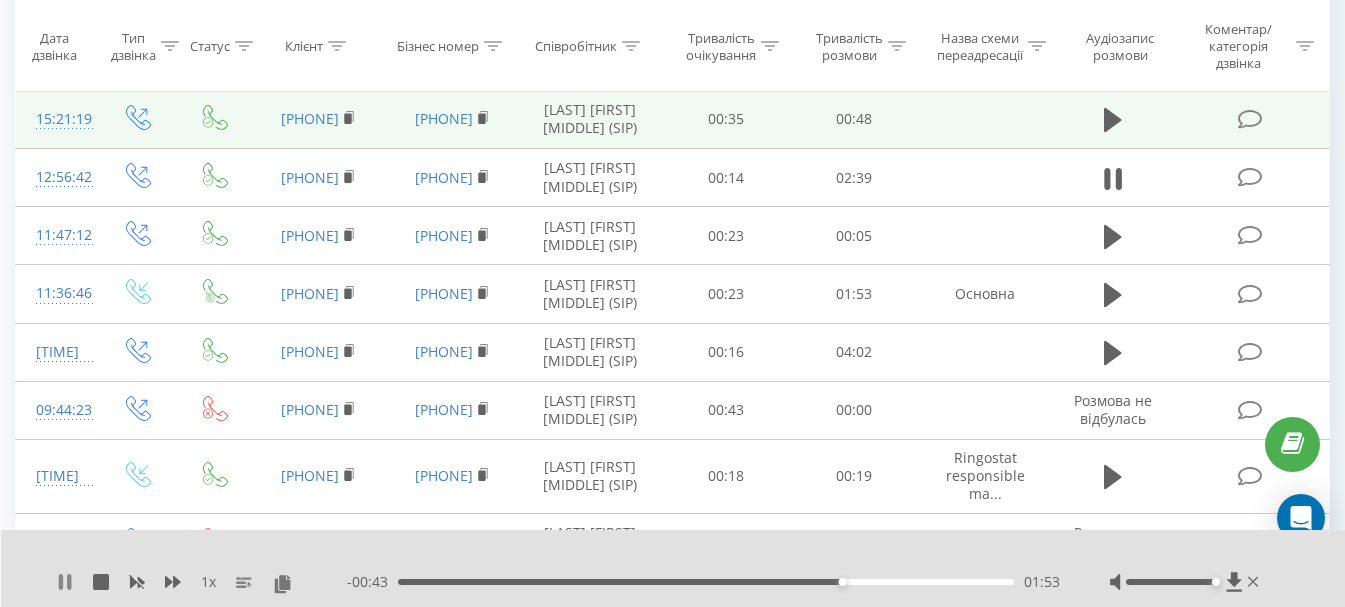 click 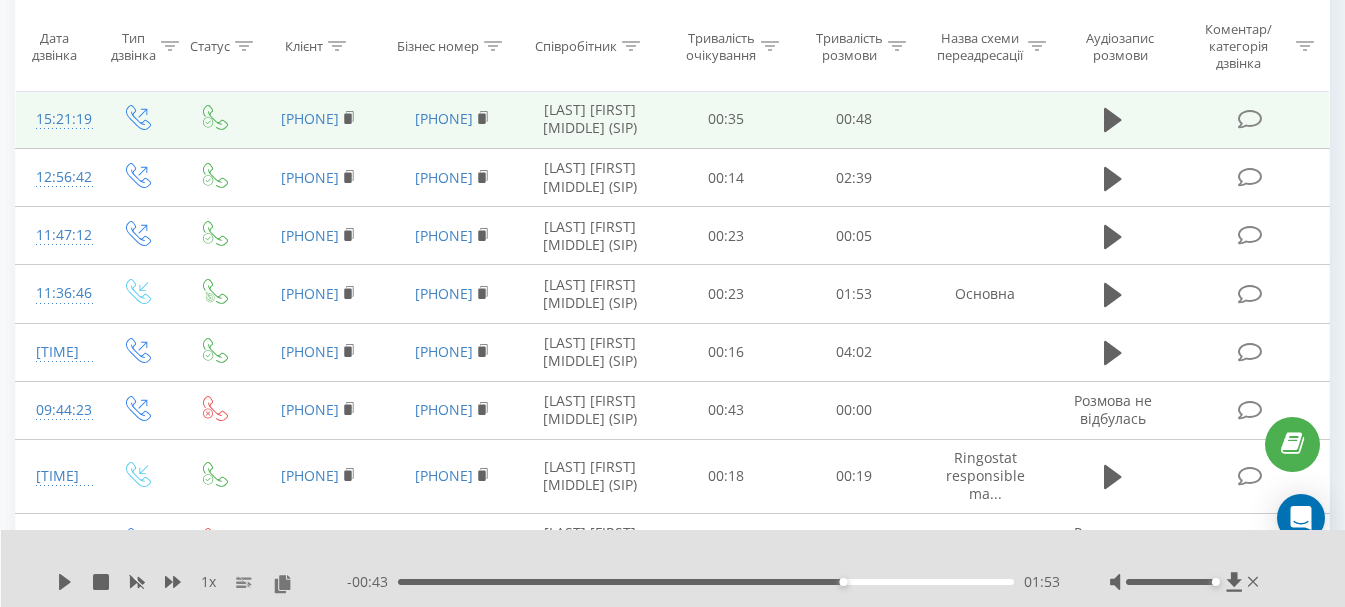 click on "01:53" at bounding box center [706, 582] 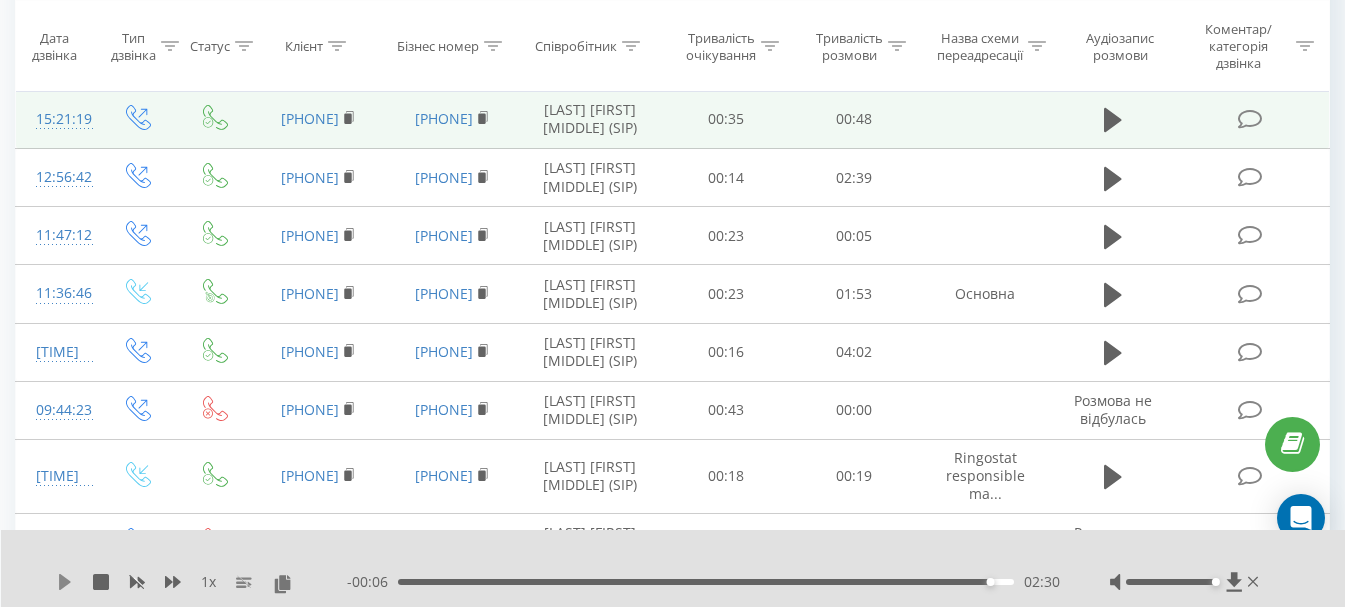 click 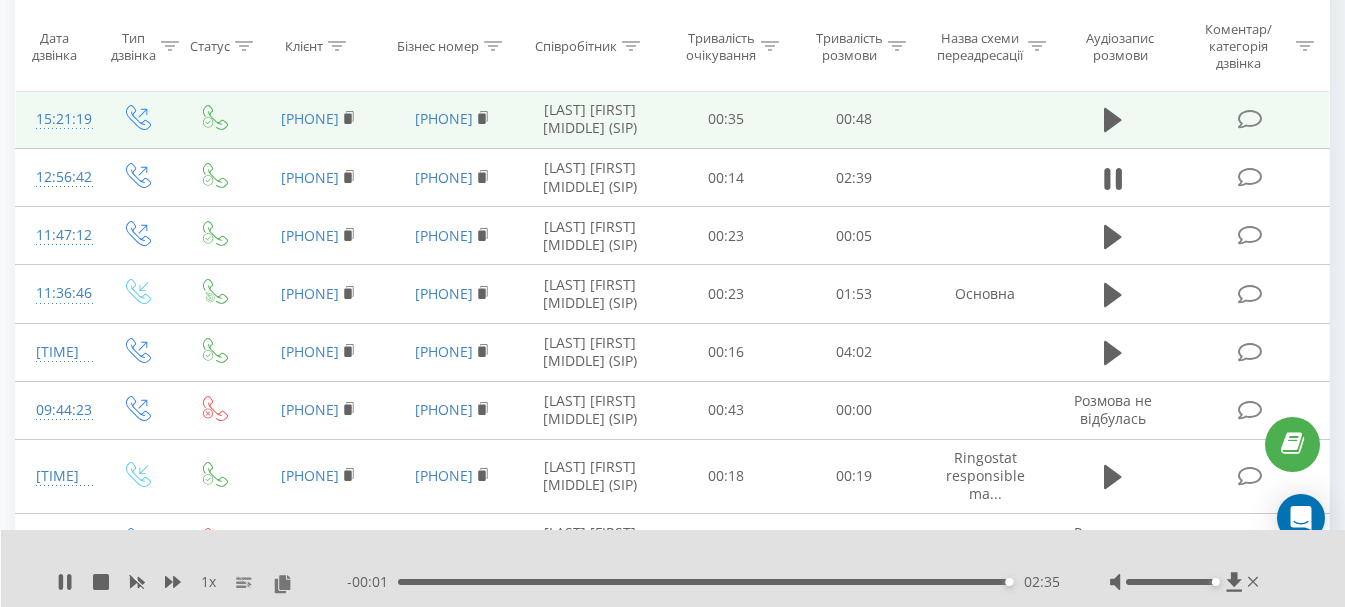 drag, startPoint x: 1009, startPoint y: 577, endPoint x: 470, endPoint y: 584, distance: 539.0455 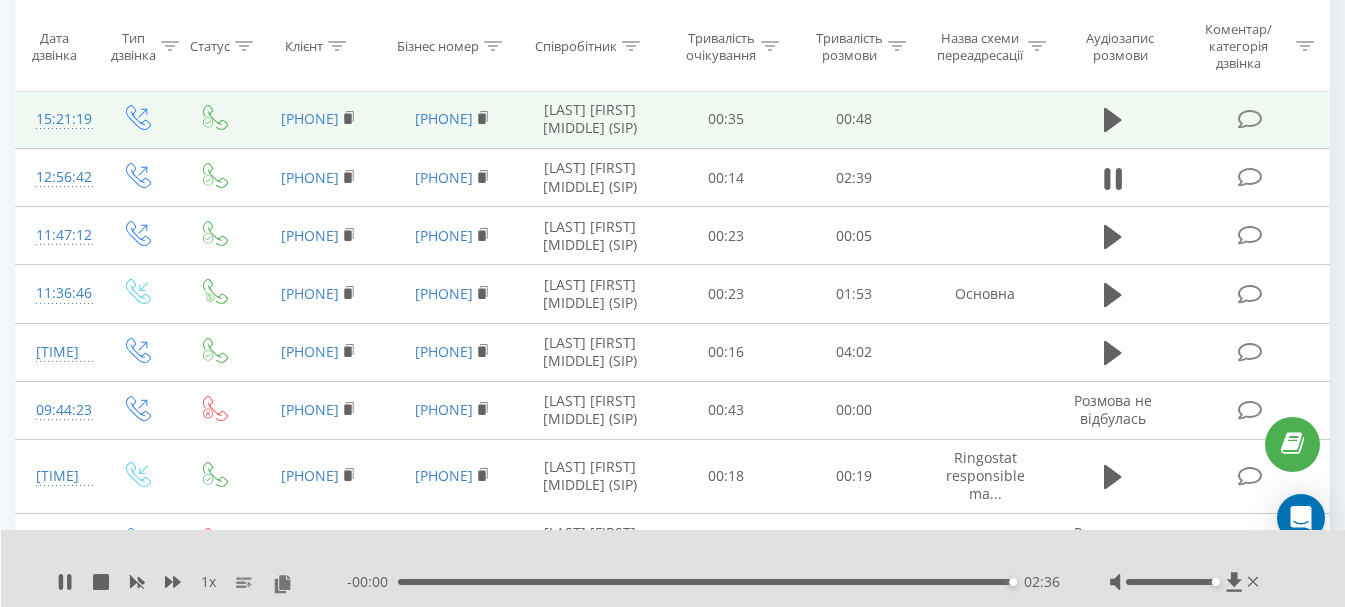 click on "02:36" at bounding box center (706, 582) 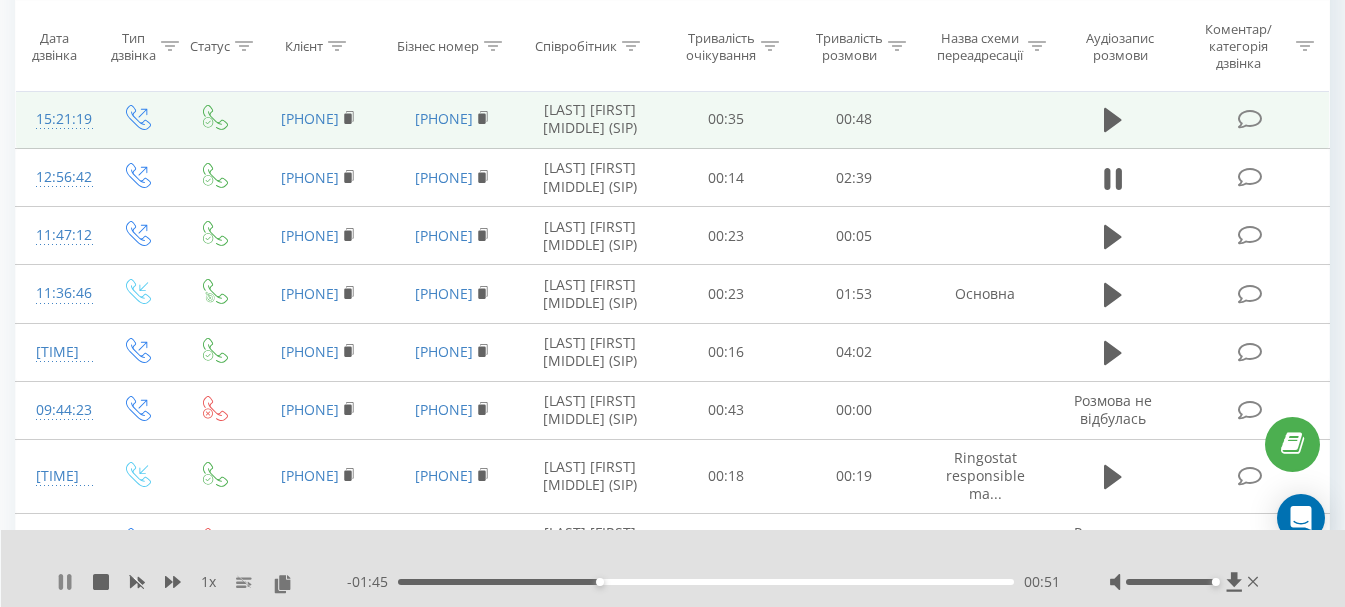 click 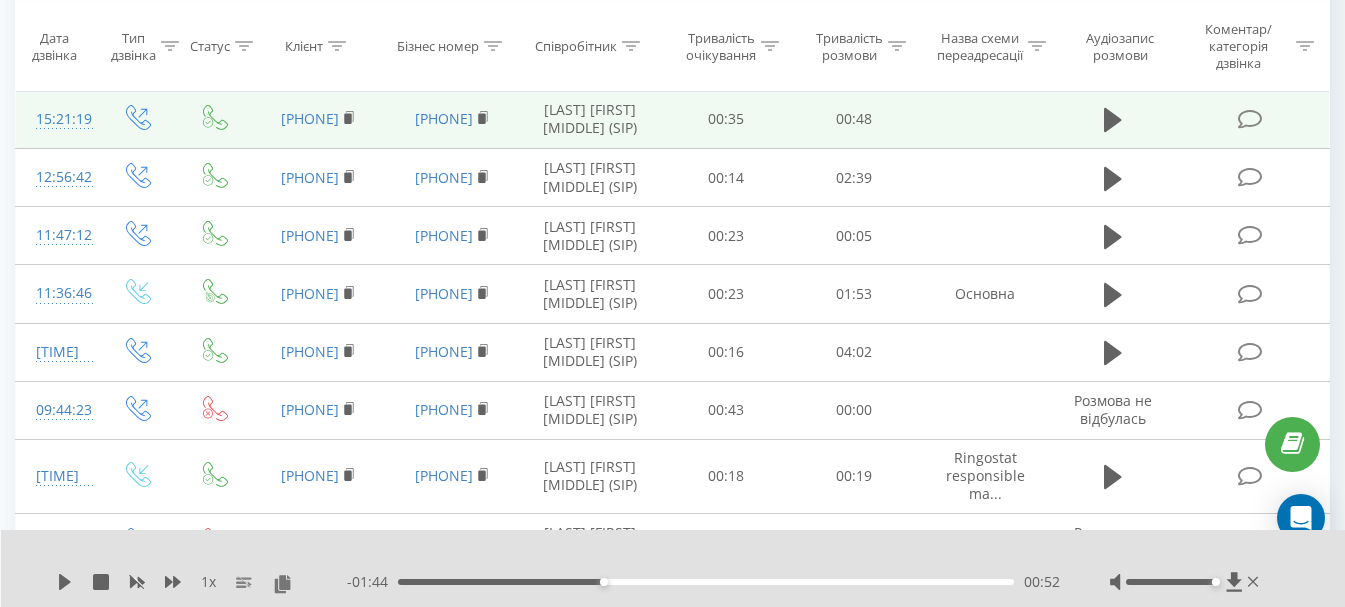 click on "1 x  - 01:44 00:52   00:52" at bounding box center [673, 568] 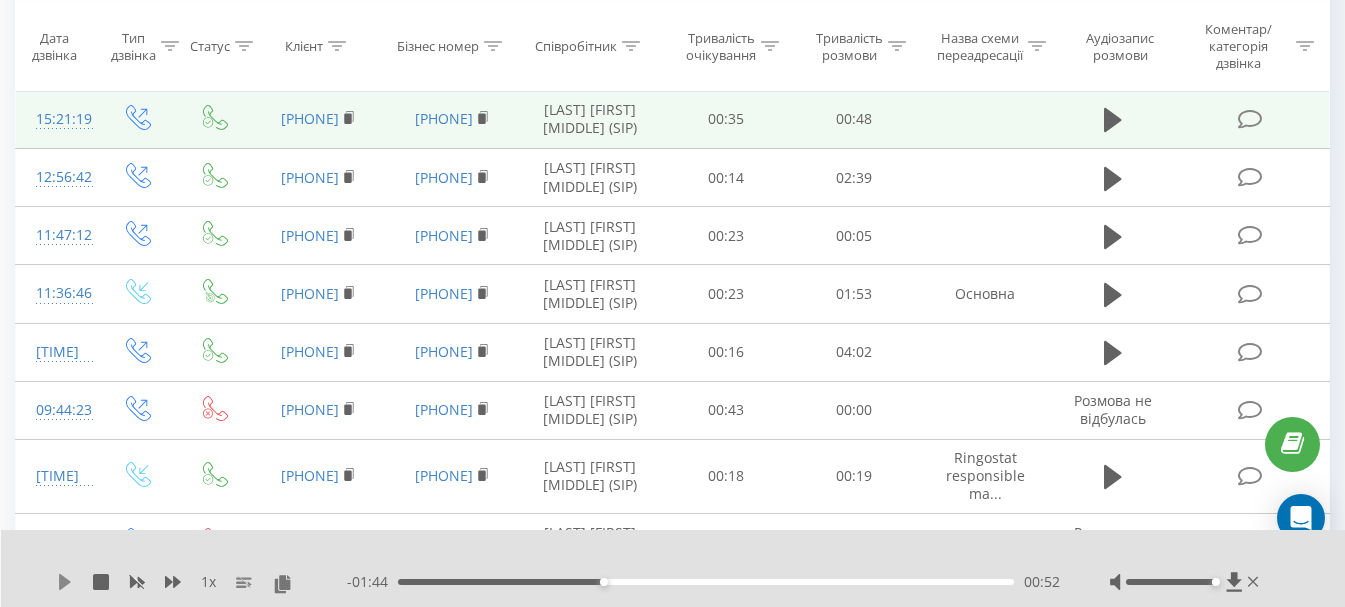 click 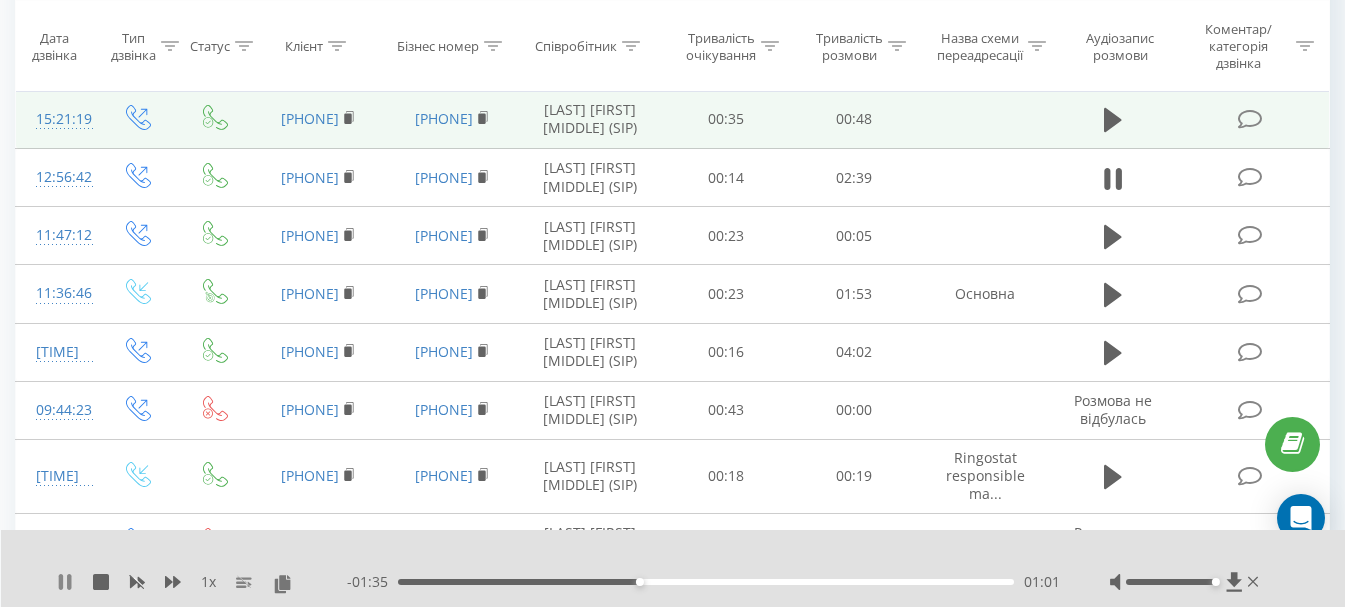 click 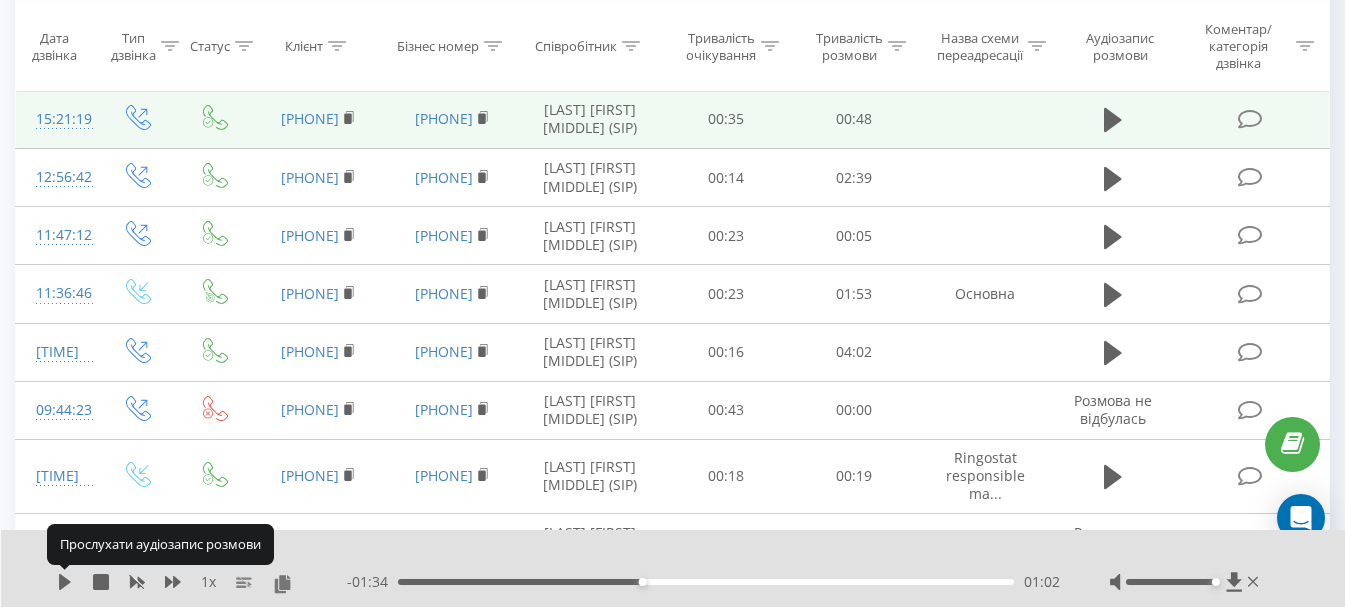 click 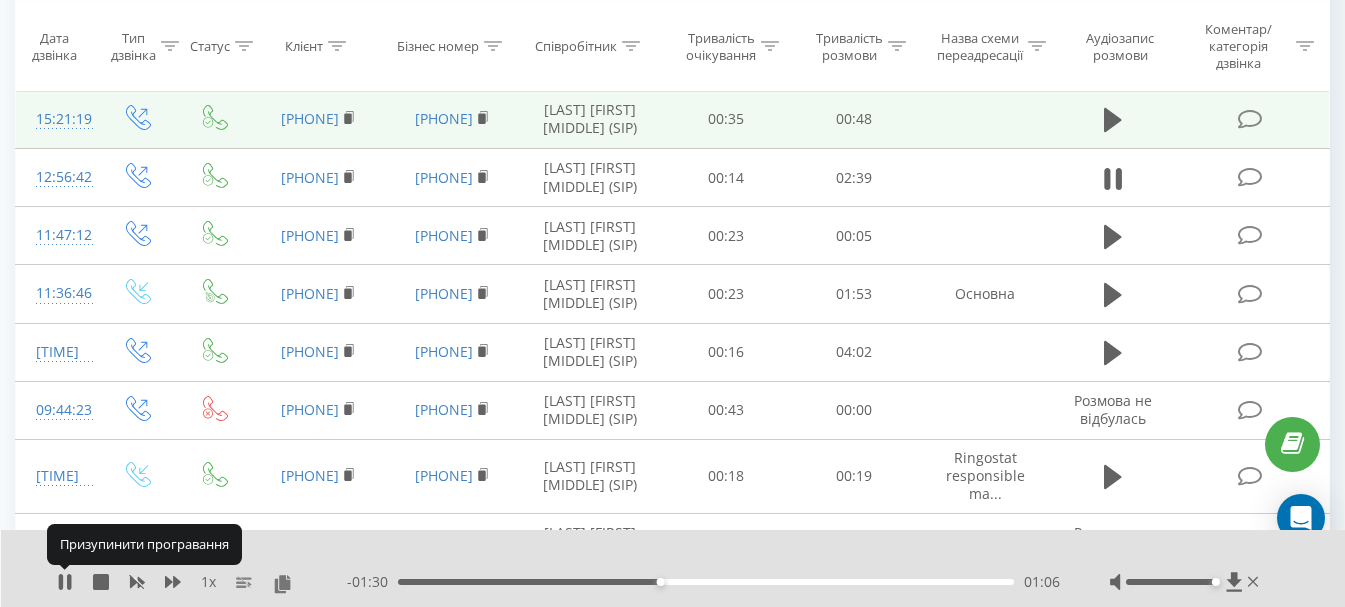 click 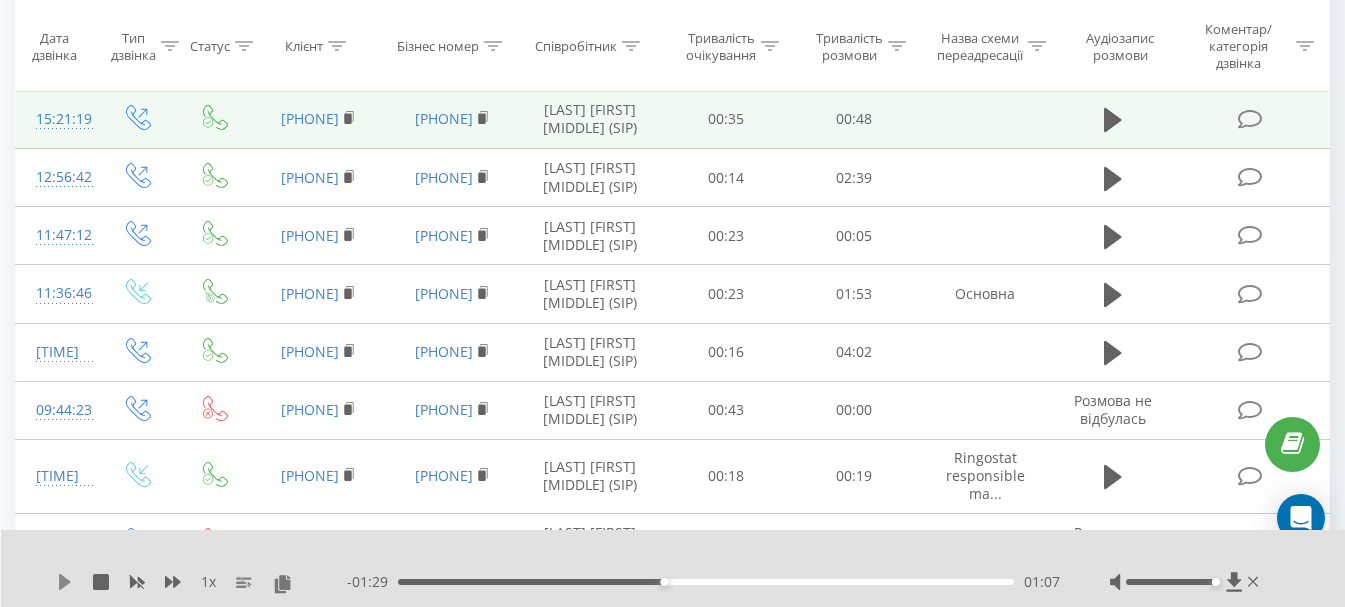 click 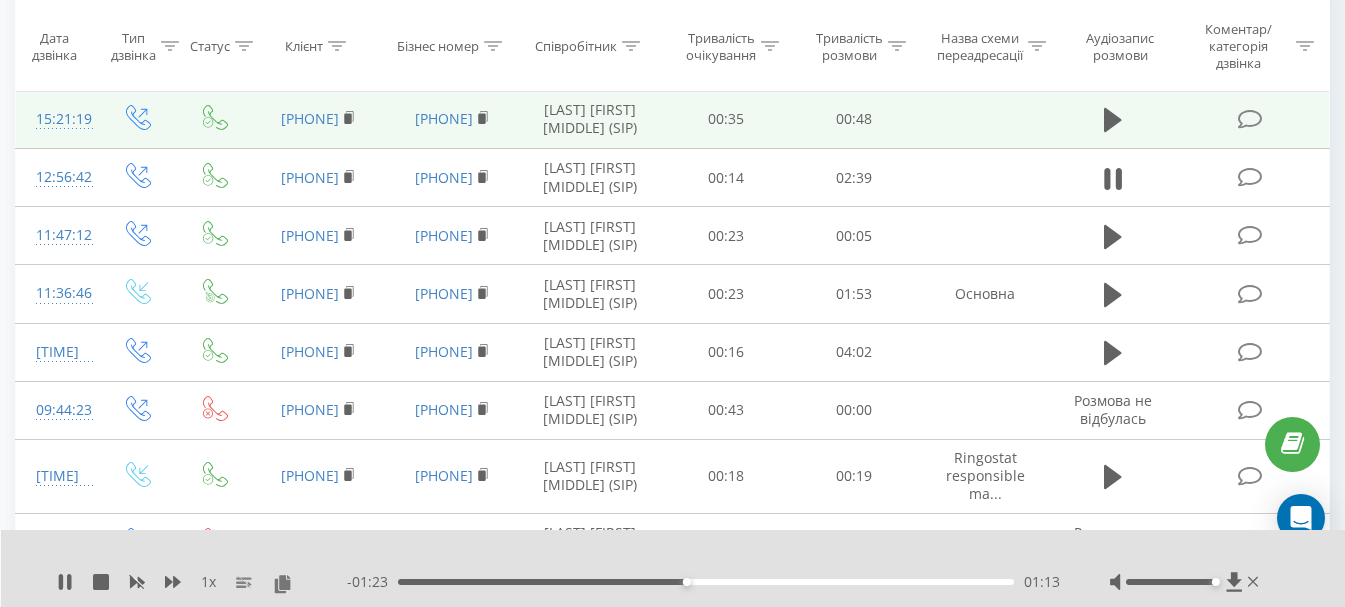 click on "01:13" at bounding box center [706, 582] 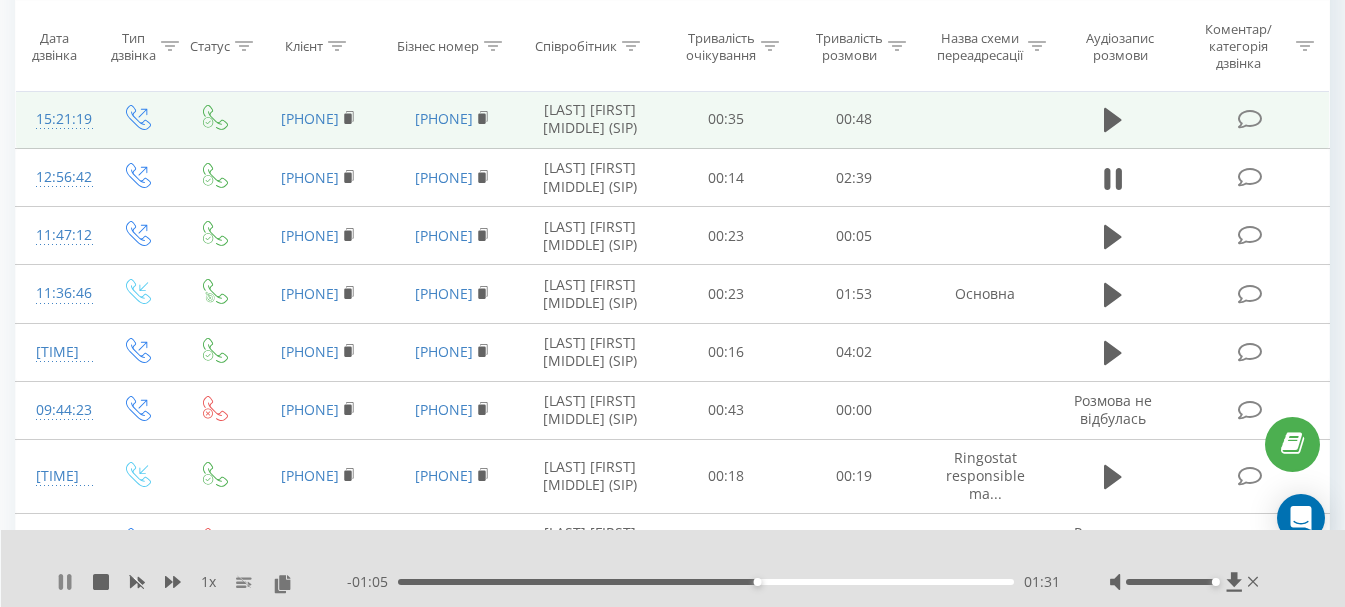 click 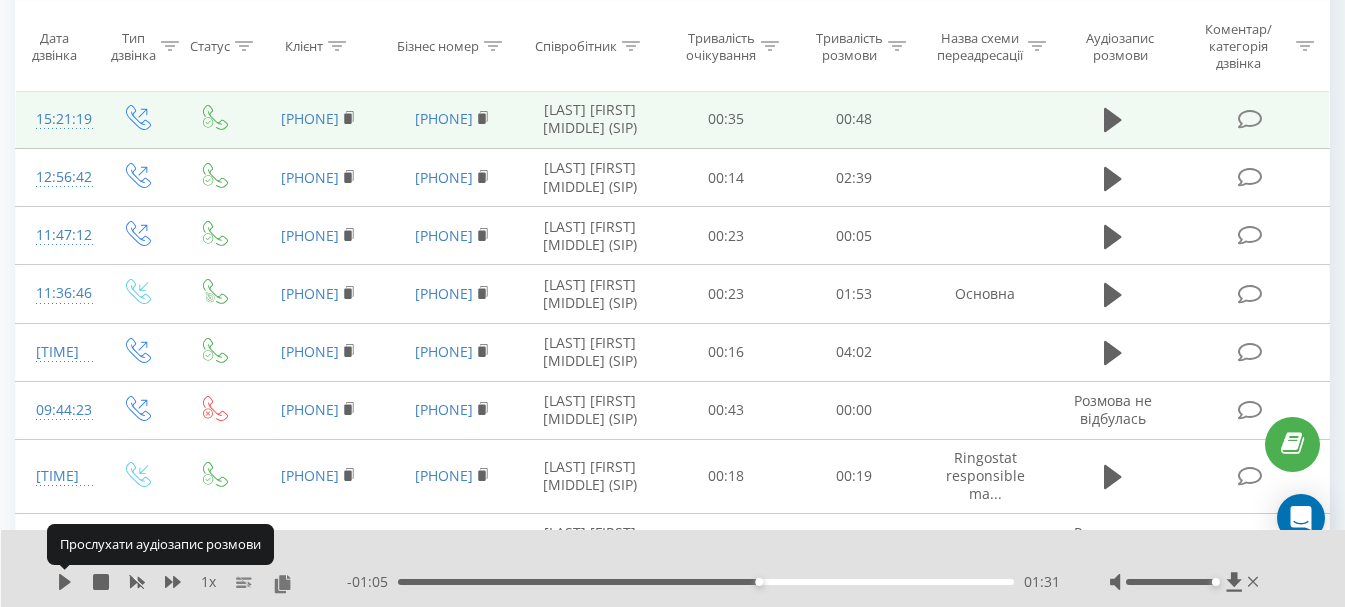 click on "1 x" at bounding box center (202, 582) 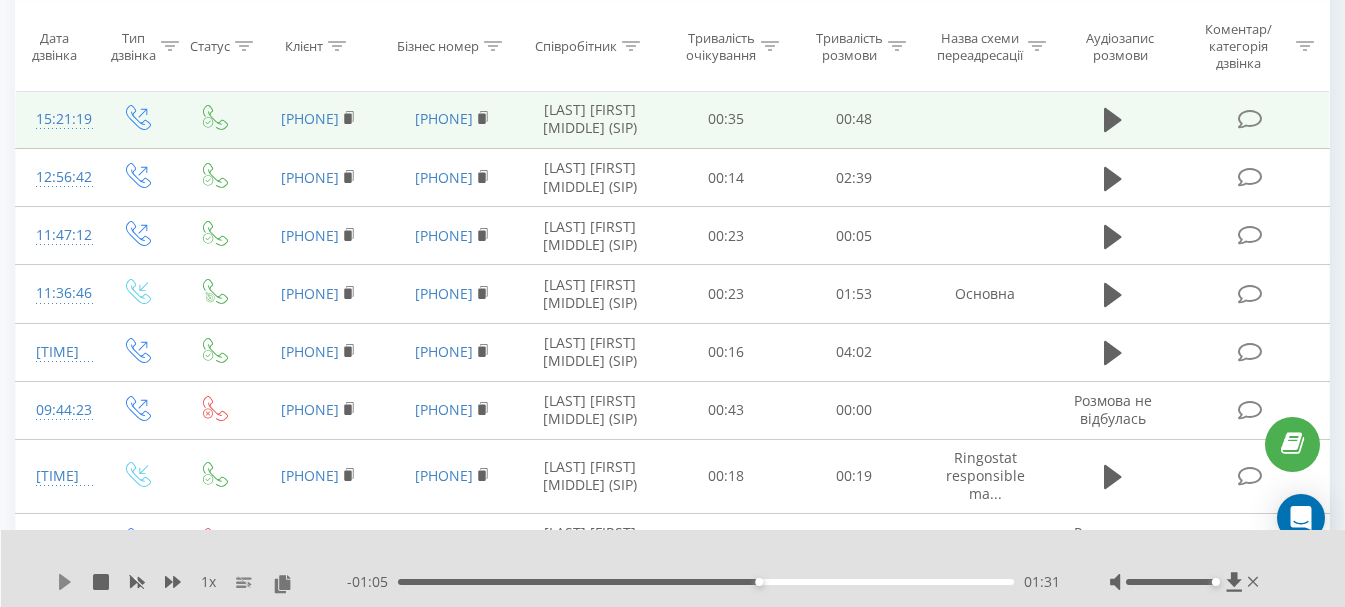 click 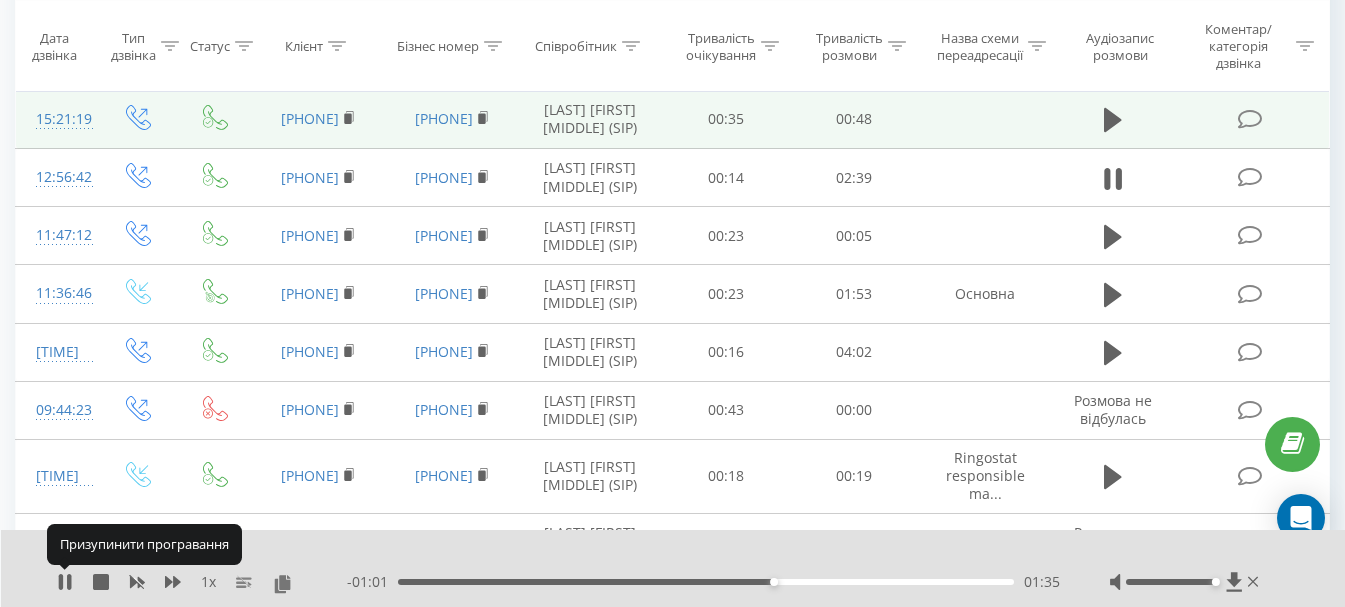 click 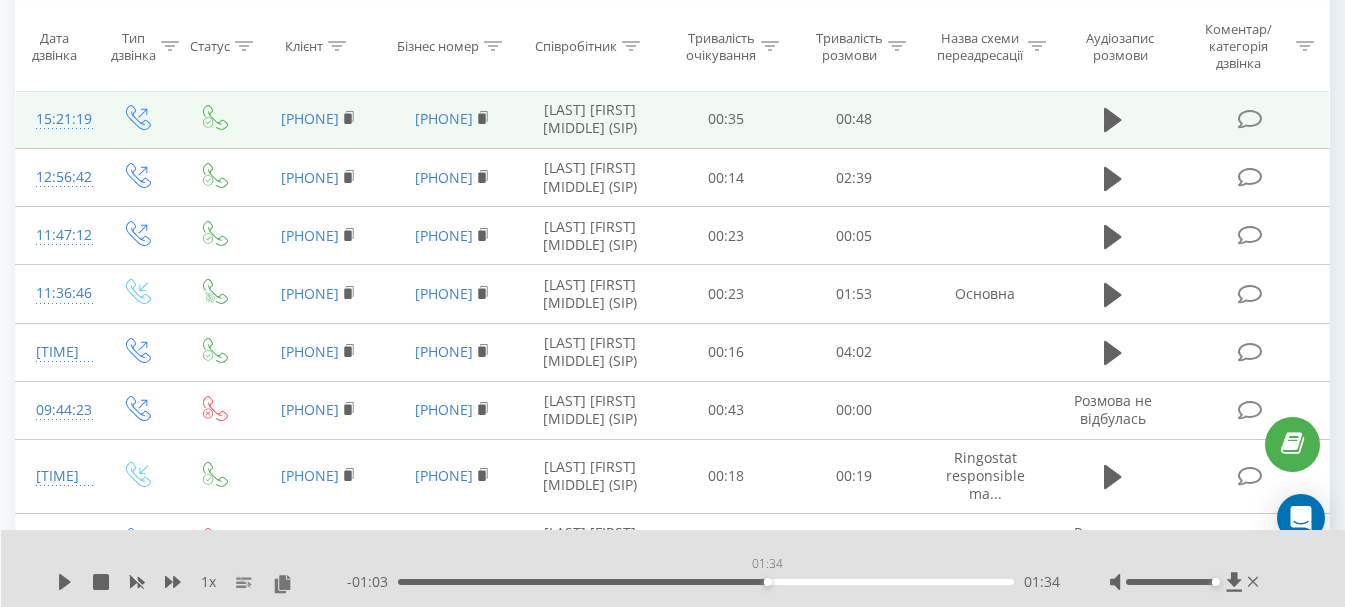 click on "01:34" at bounding box center [706, 582] 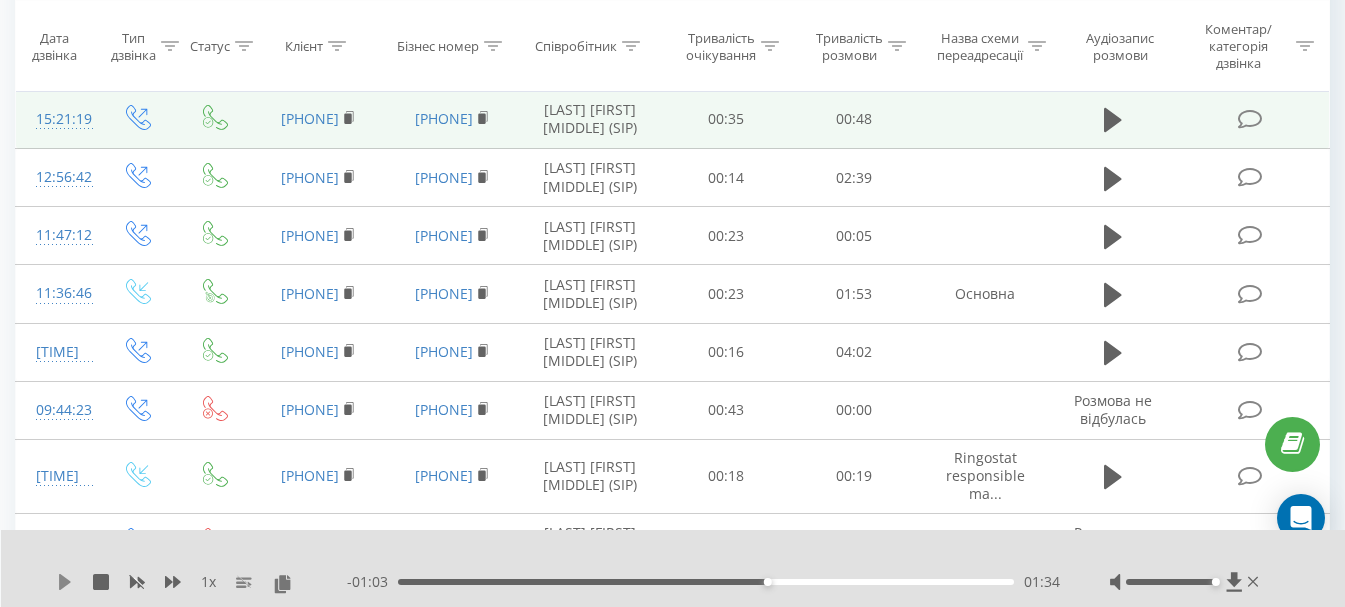 click 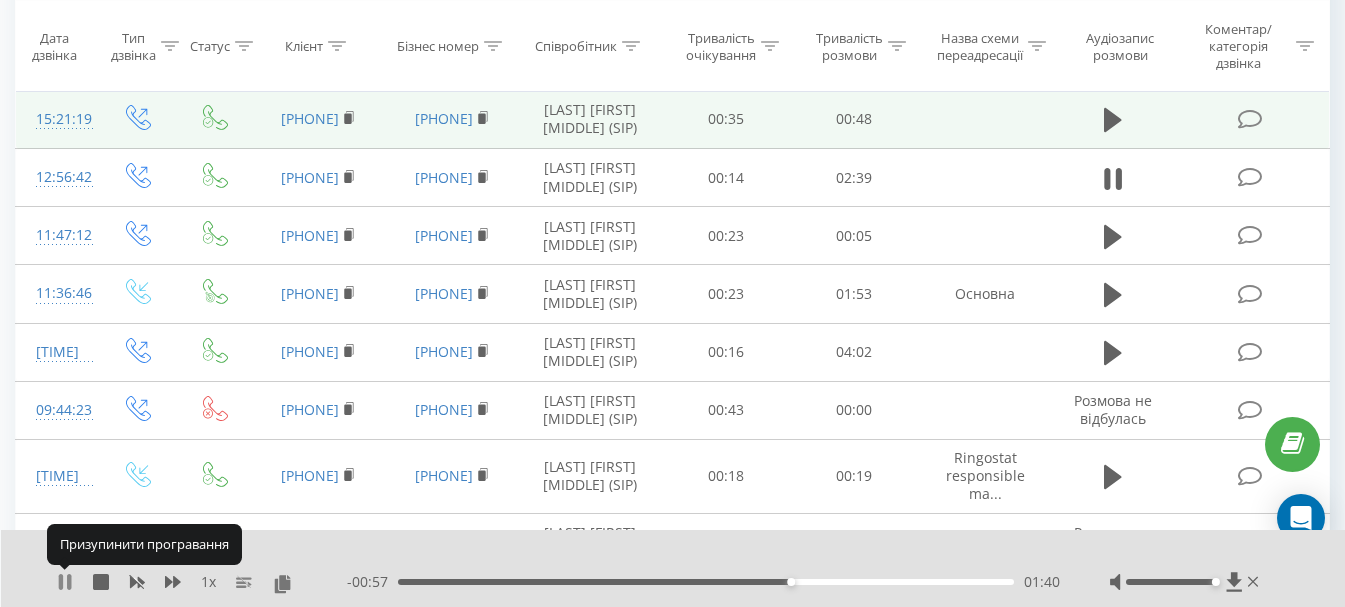 click 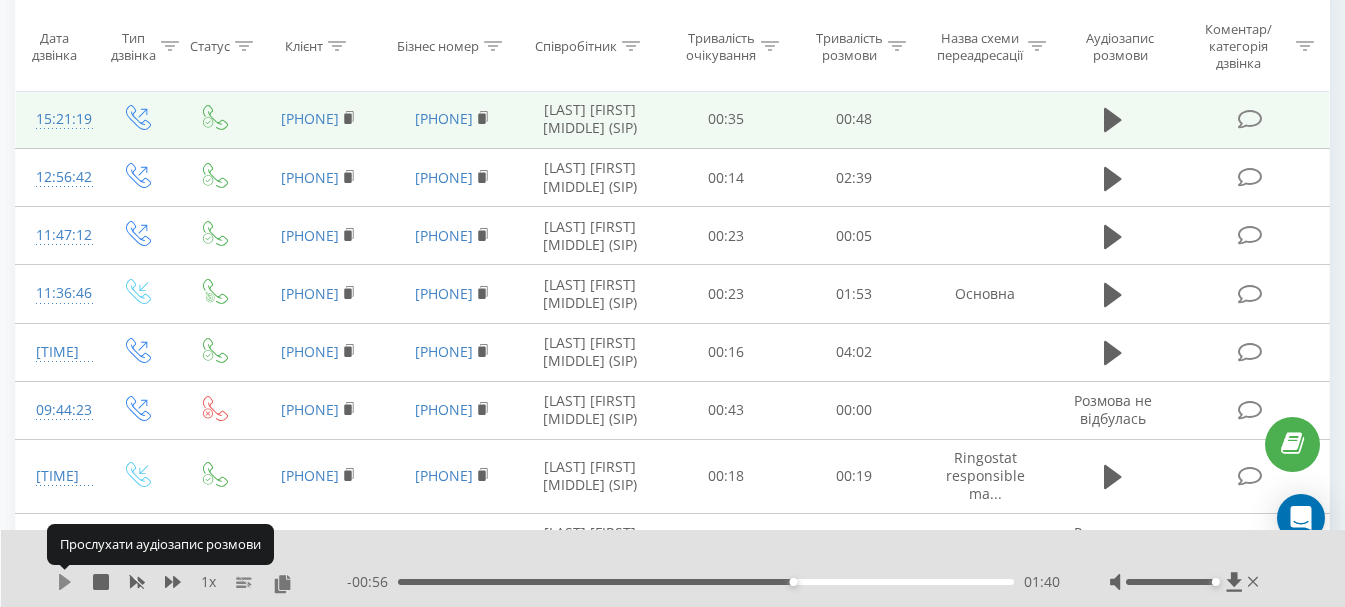 click 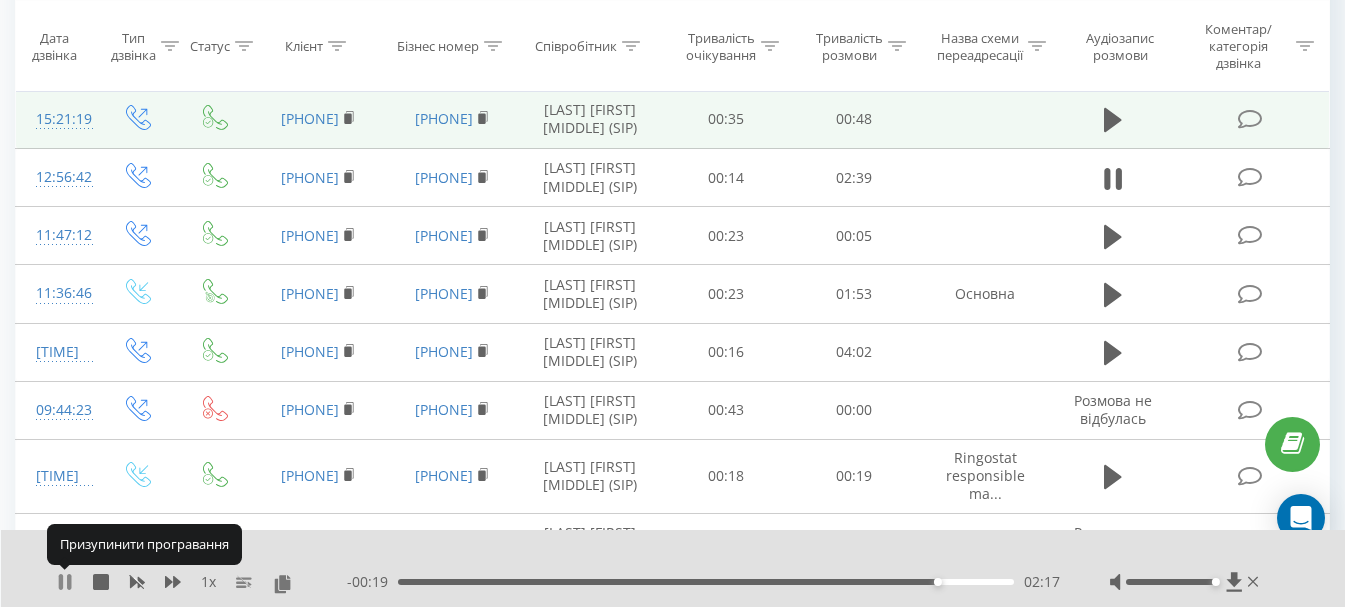 click 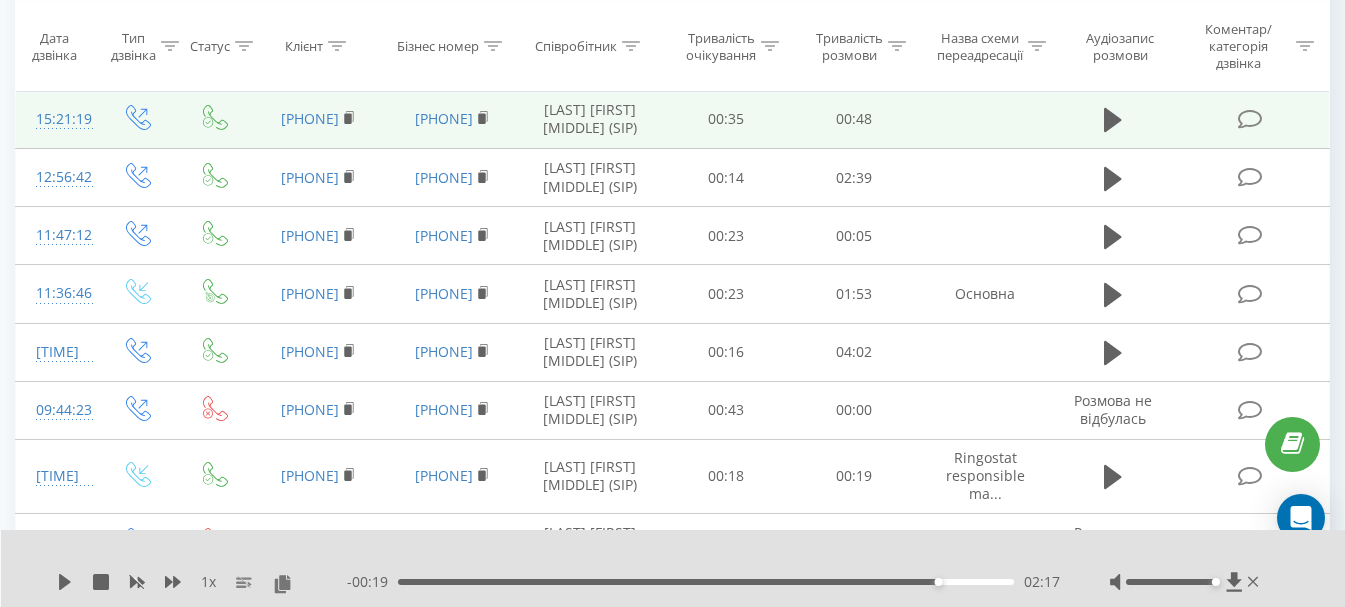 click on "1 x" at bounding box center (202, 582) 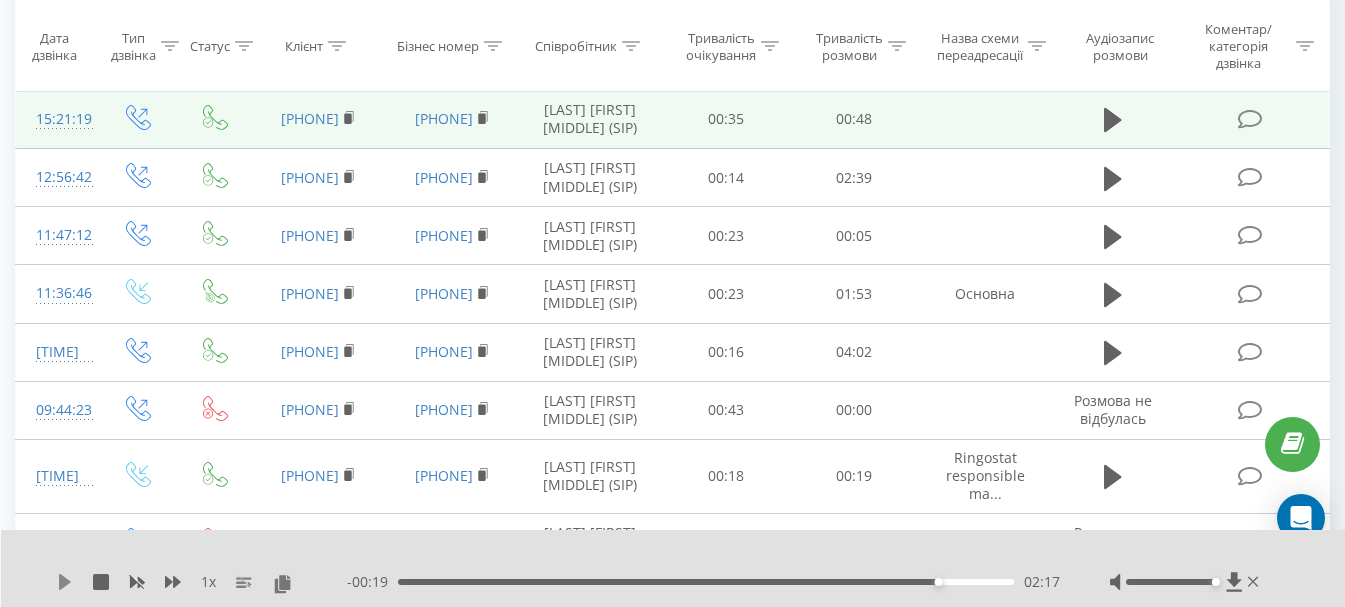 click 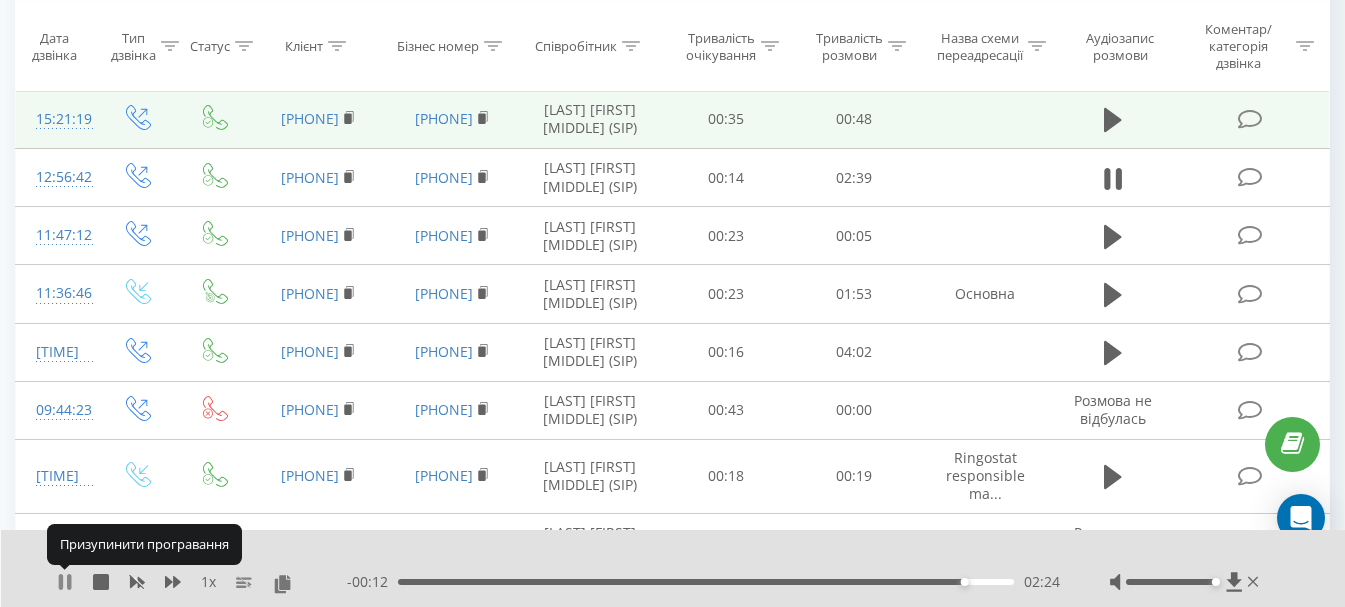 click 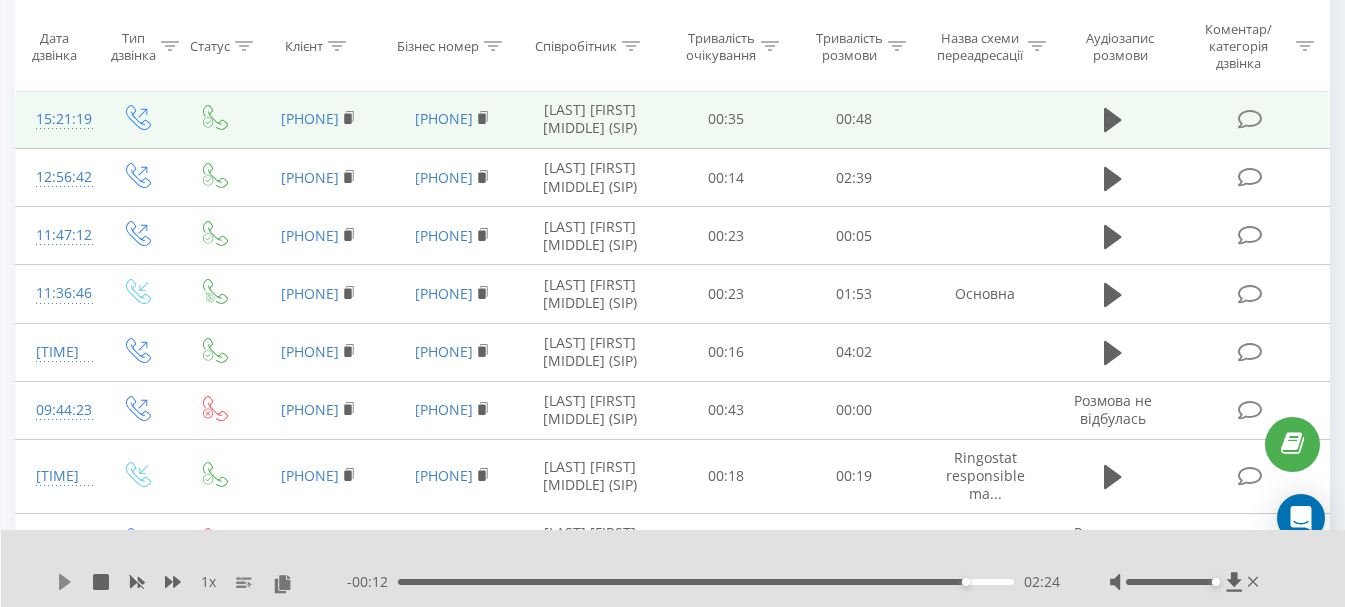 click 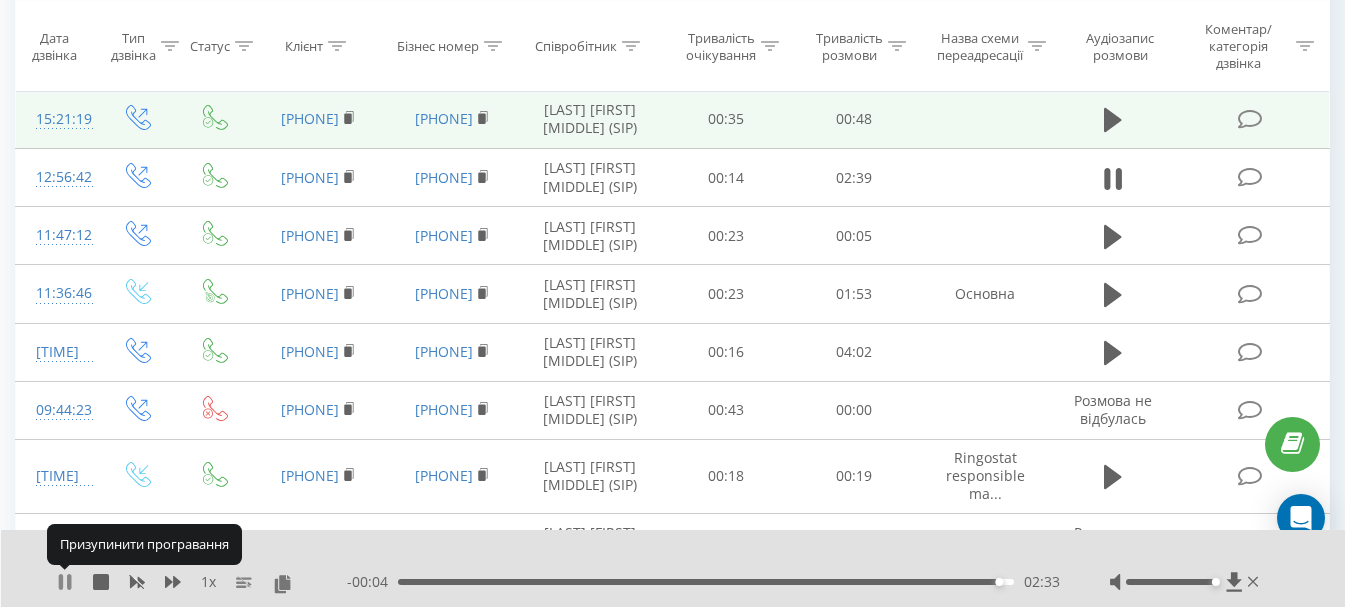 click 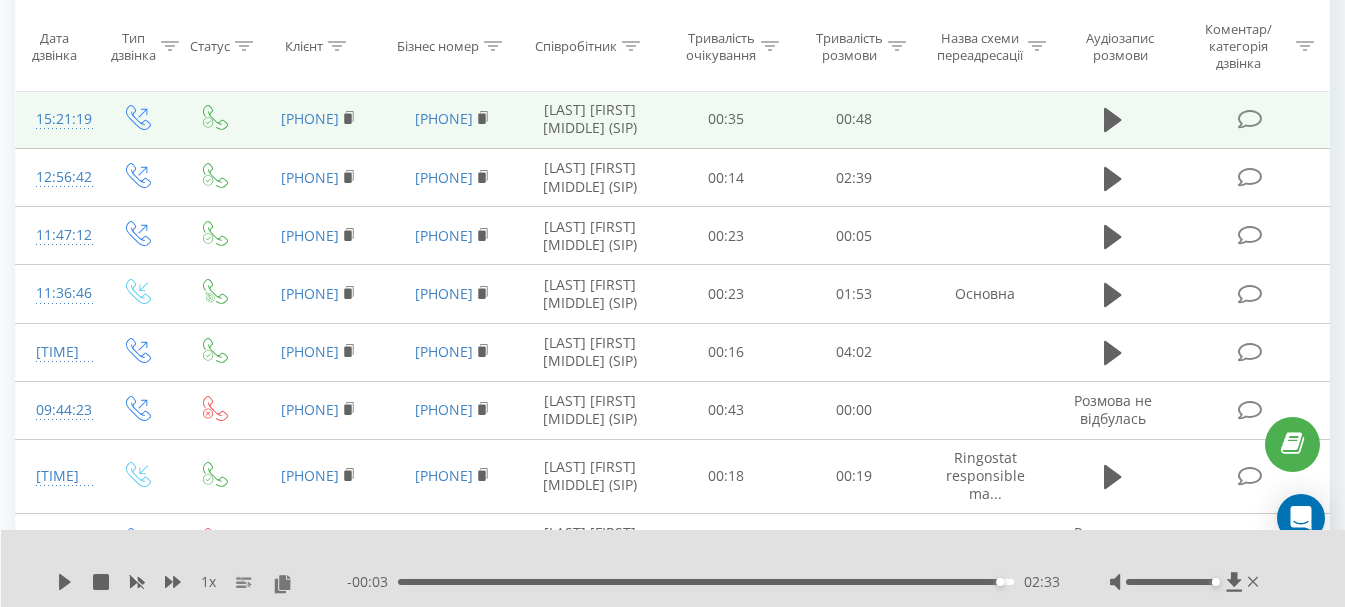 click at bounding box center (1113, 119) 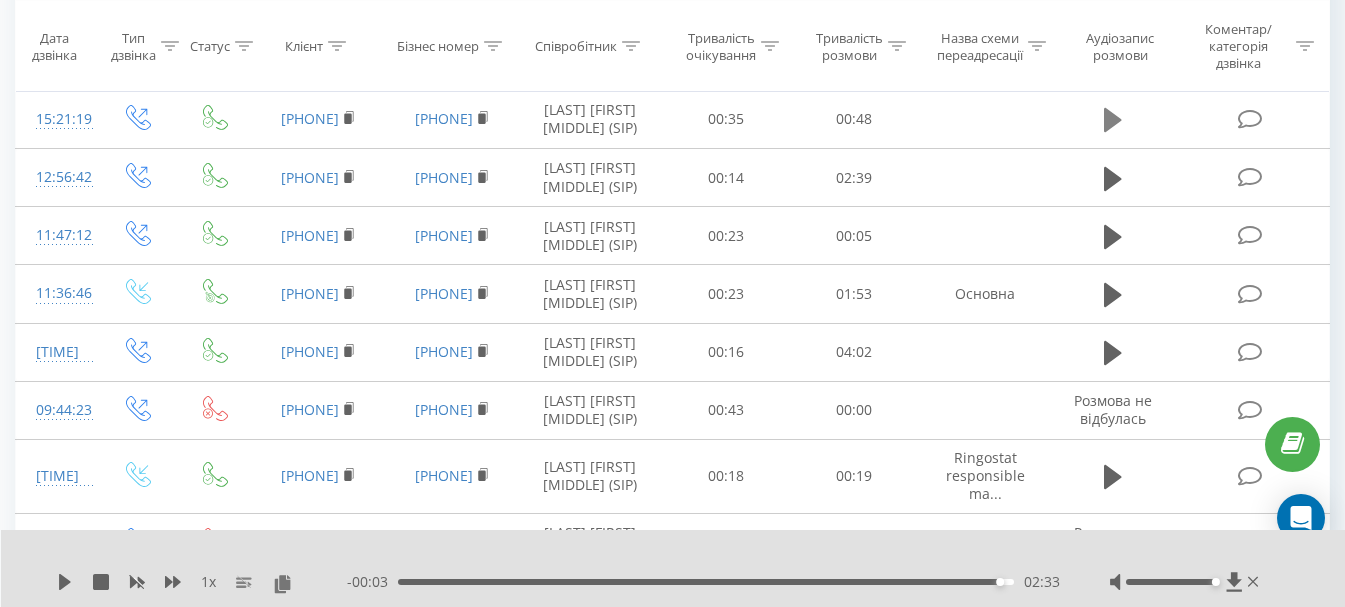 click 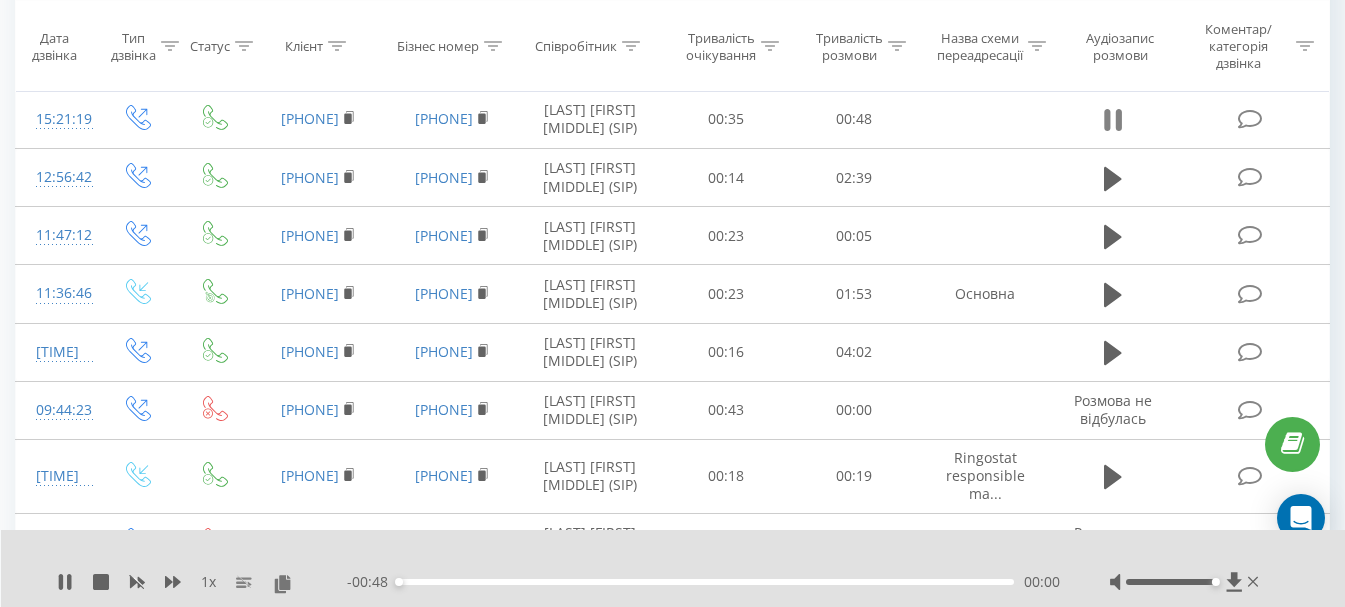 click 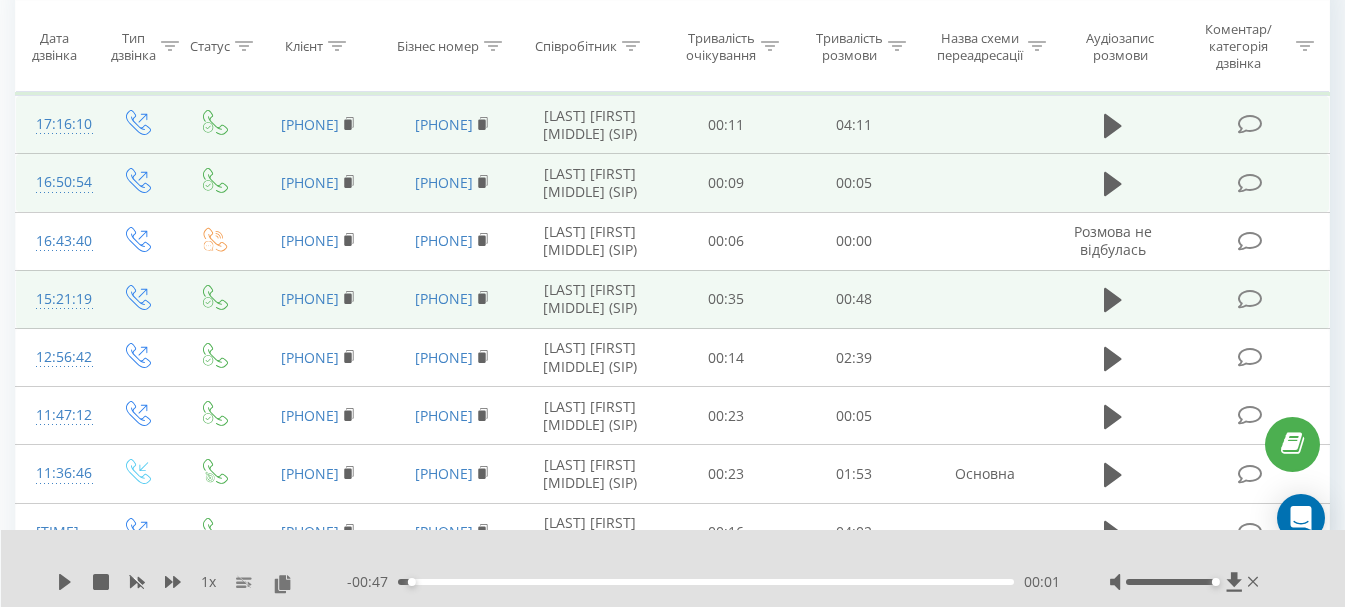 scroll, scrollTop: 200, scrollLeft: 0, axis: vertical 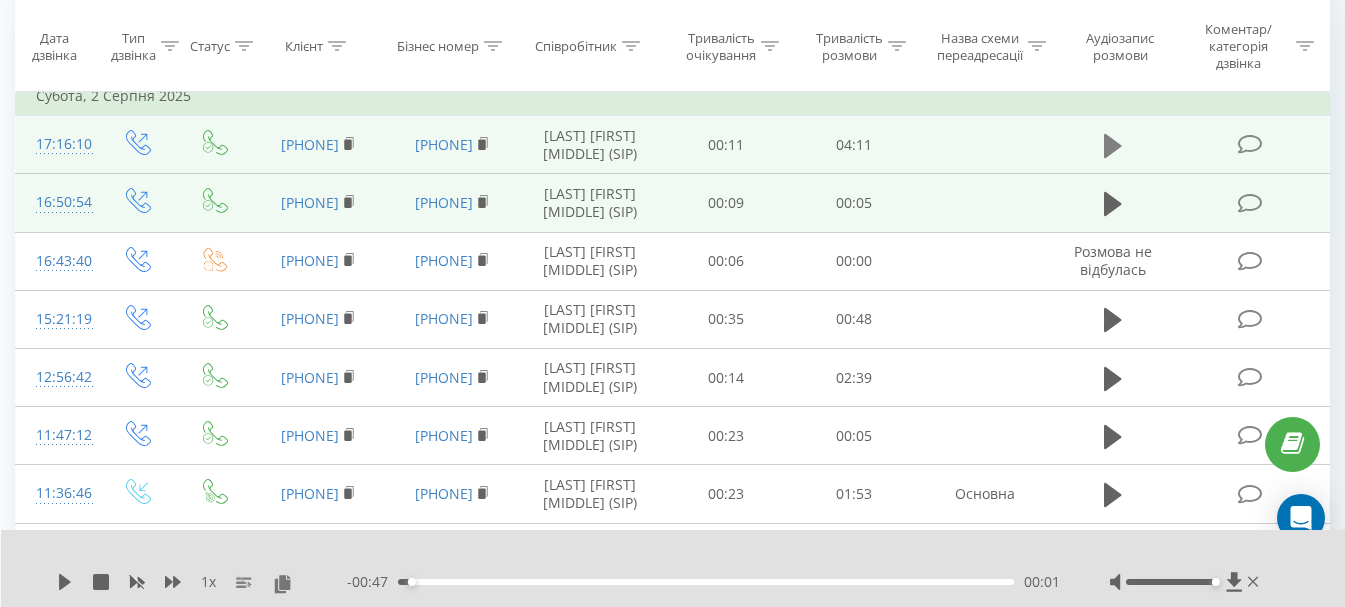 click 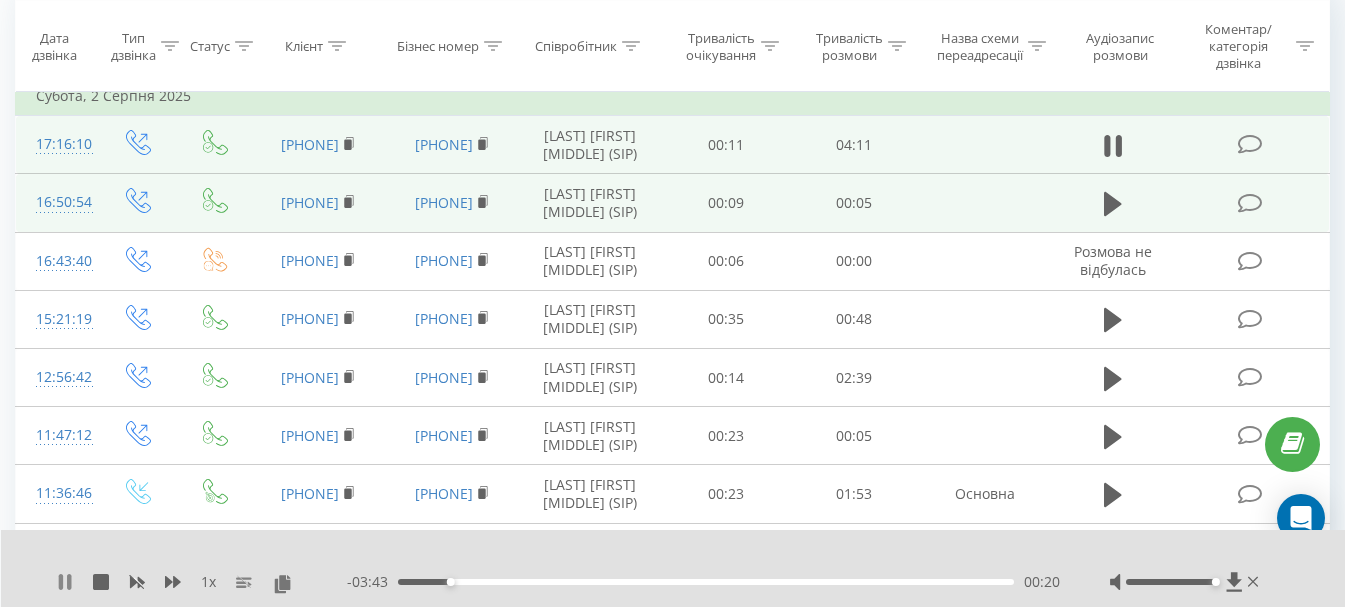 click 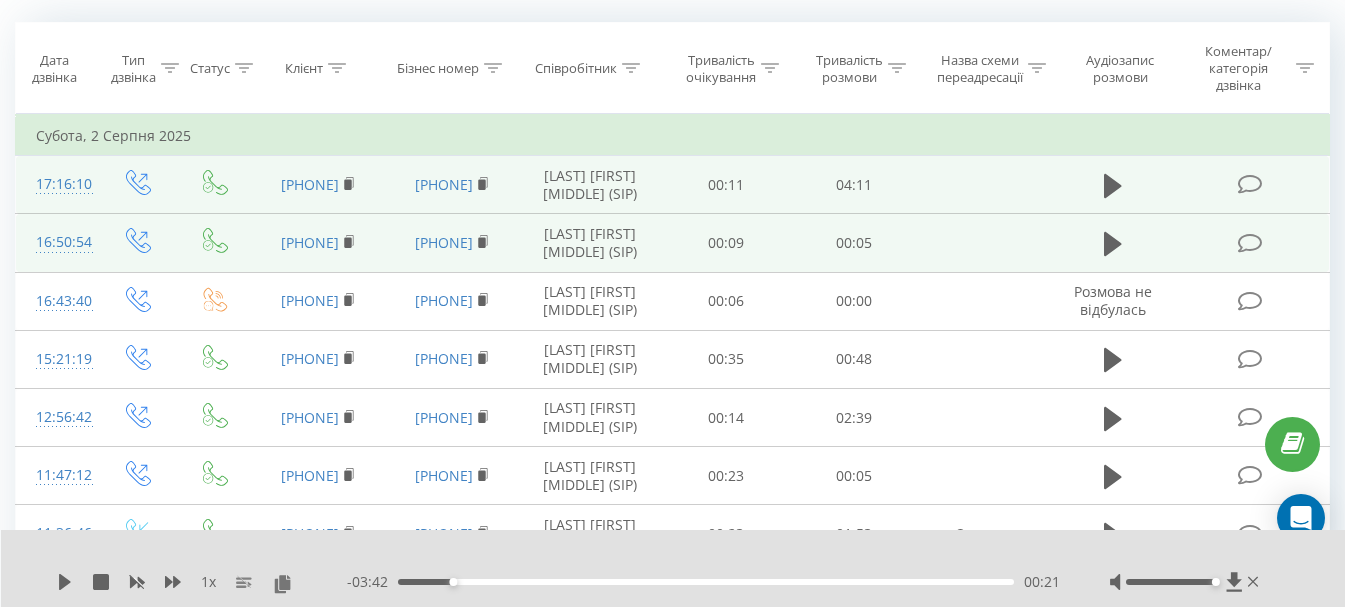 scroll, scrollTop: 200, scrollLeft: 0, axis: vertical 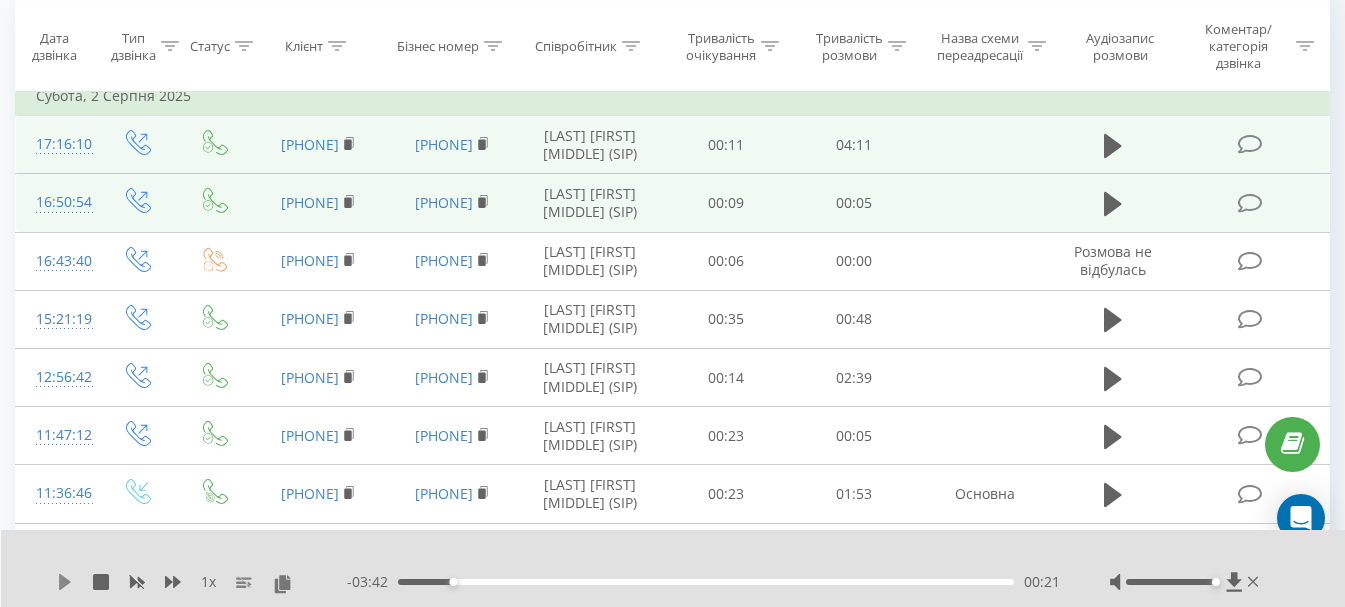click 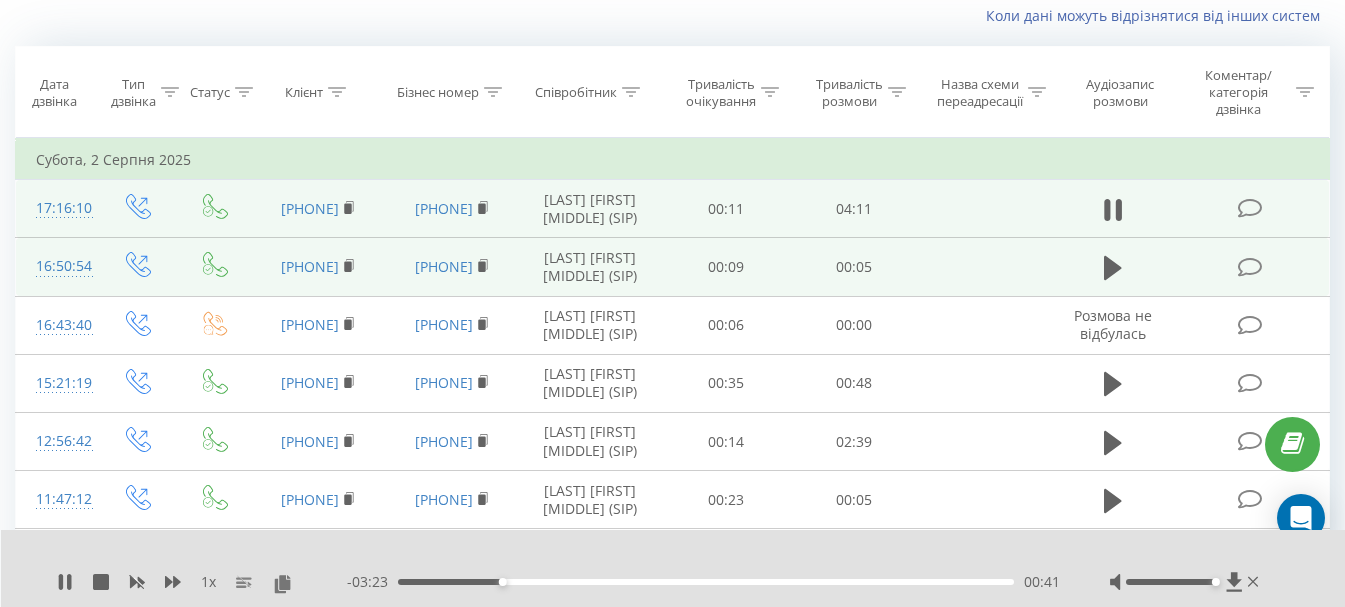 scroll, scrollTop: 100, scrollLeft: 0, axis: vertical 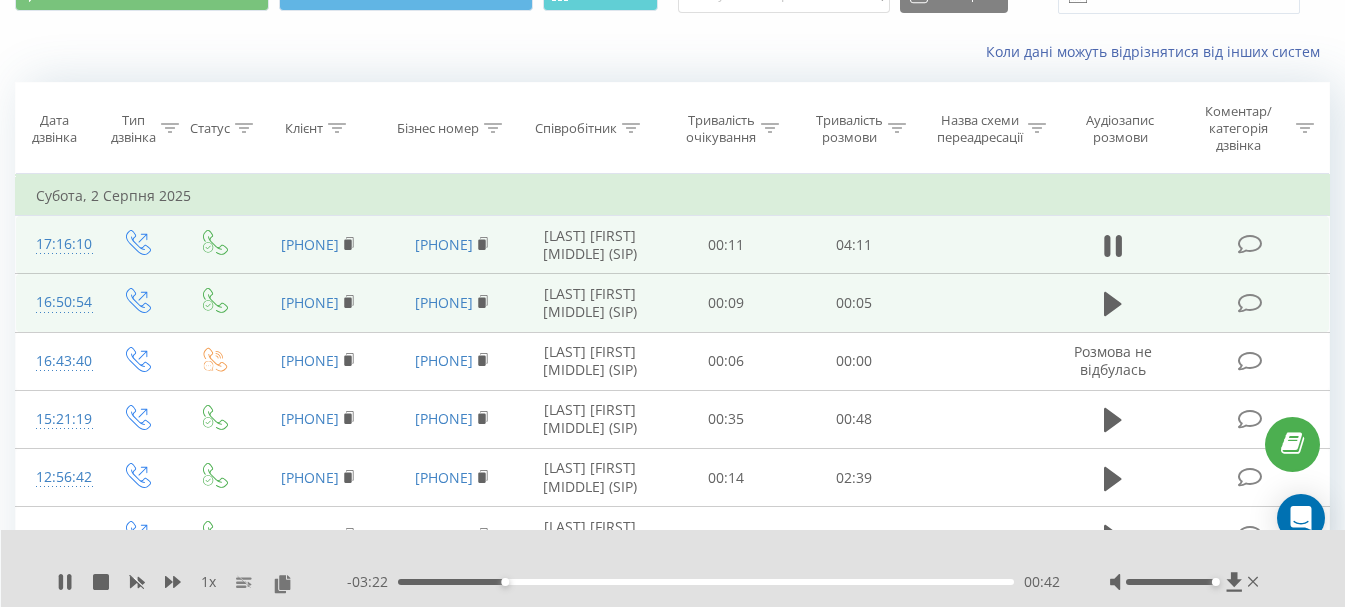 click 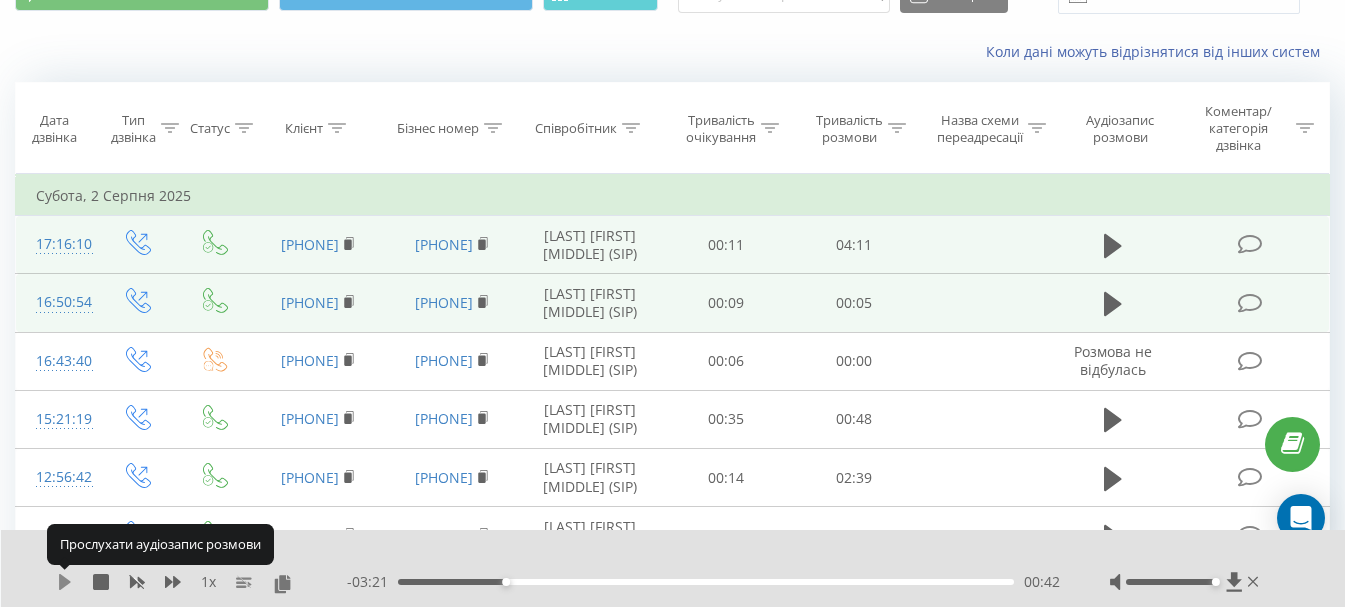 click 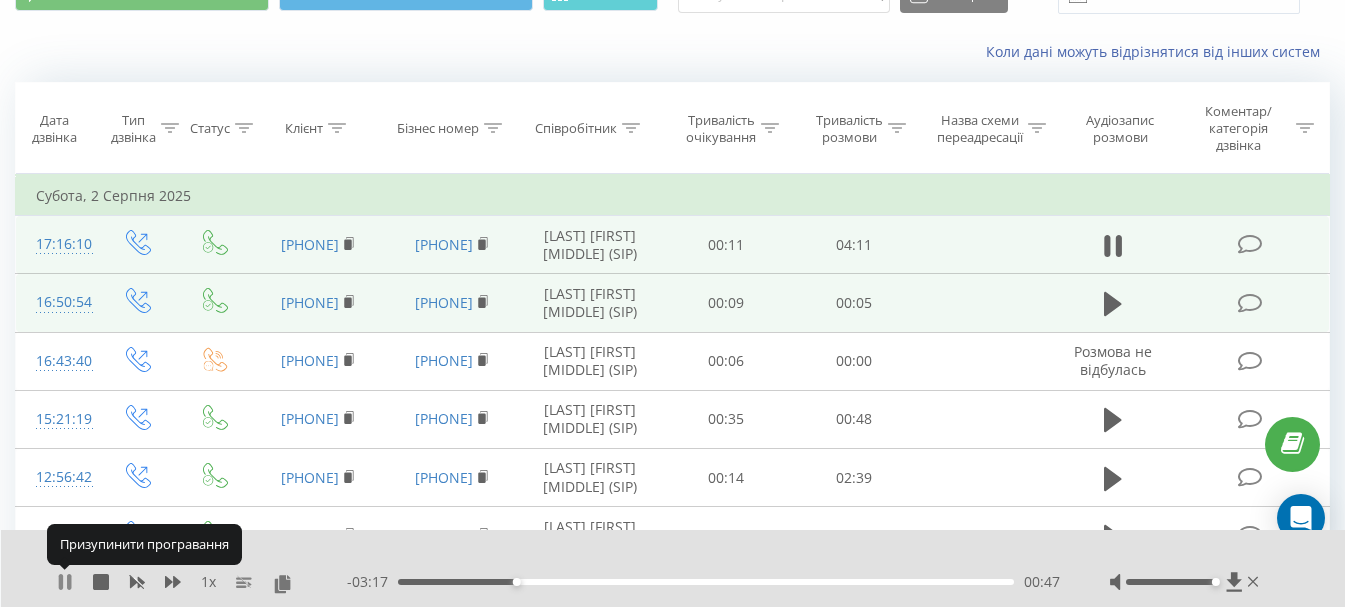 click 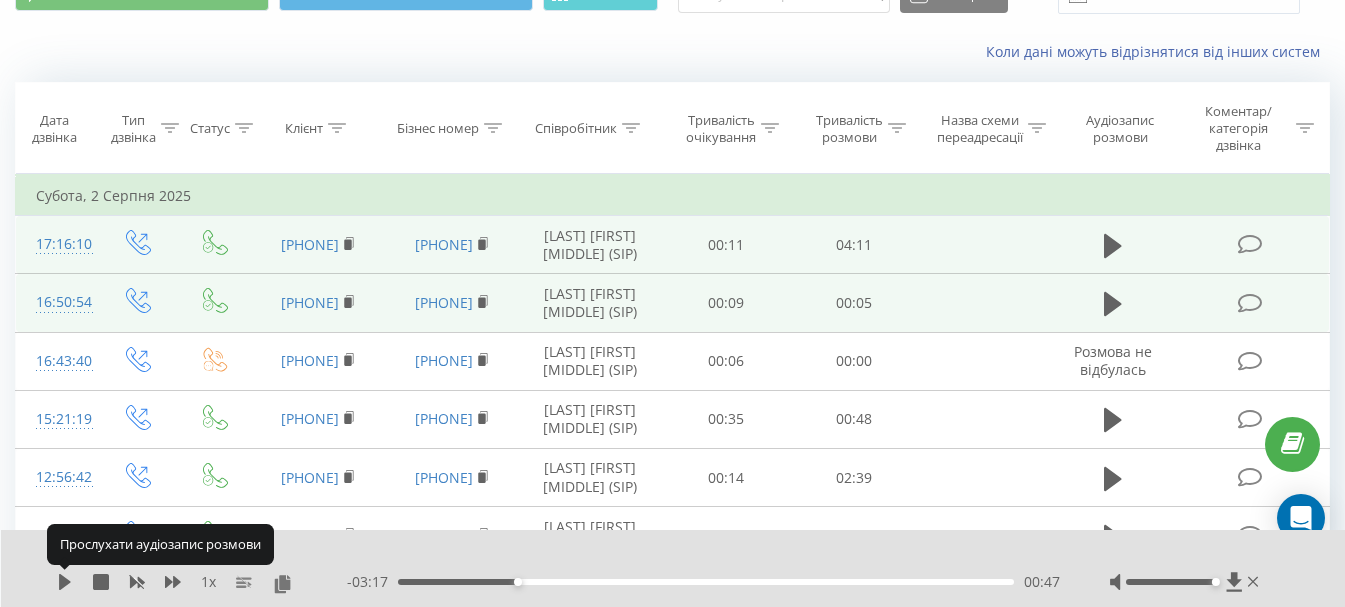 click 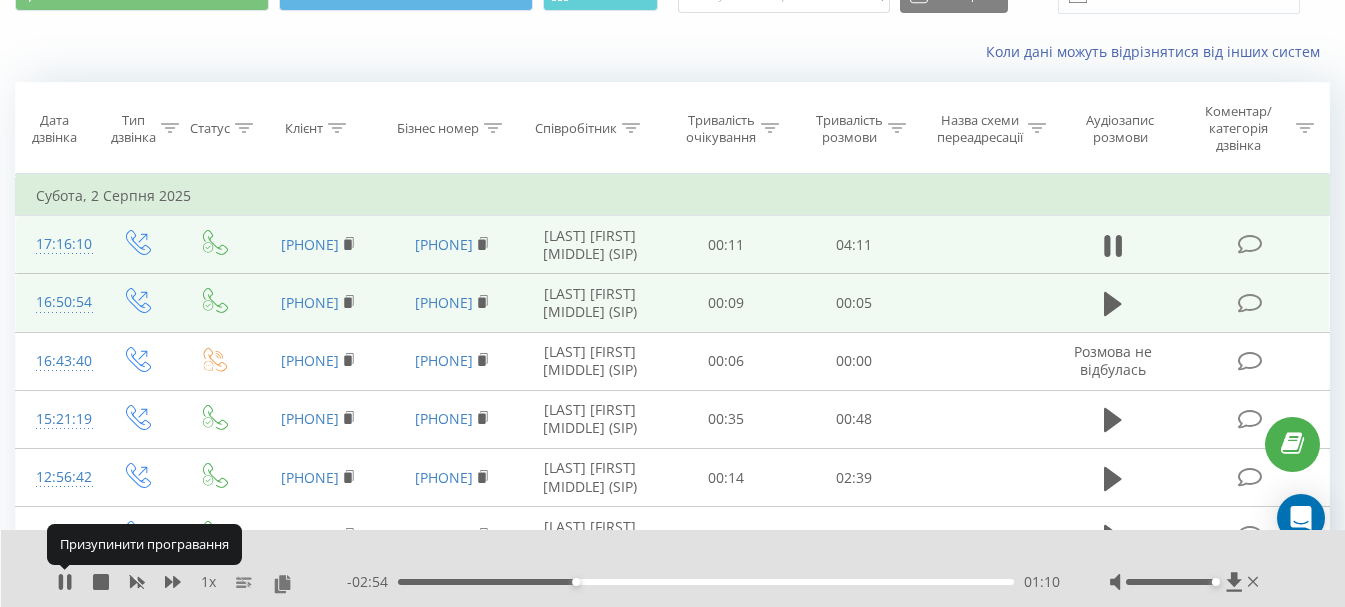 click 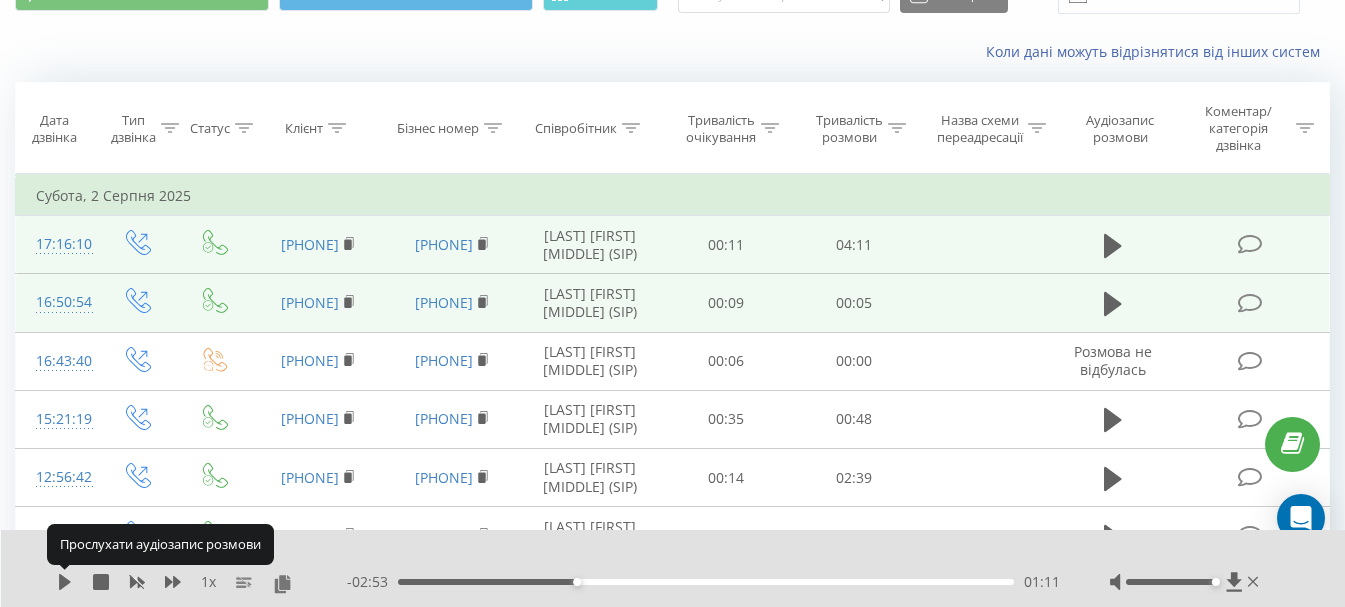 click 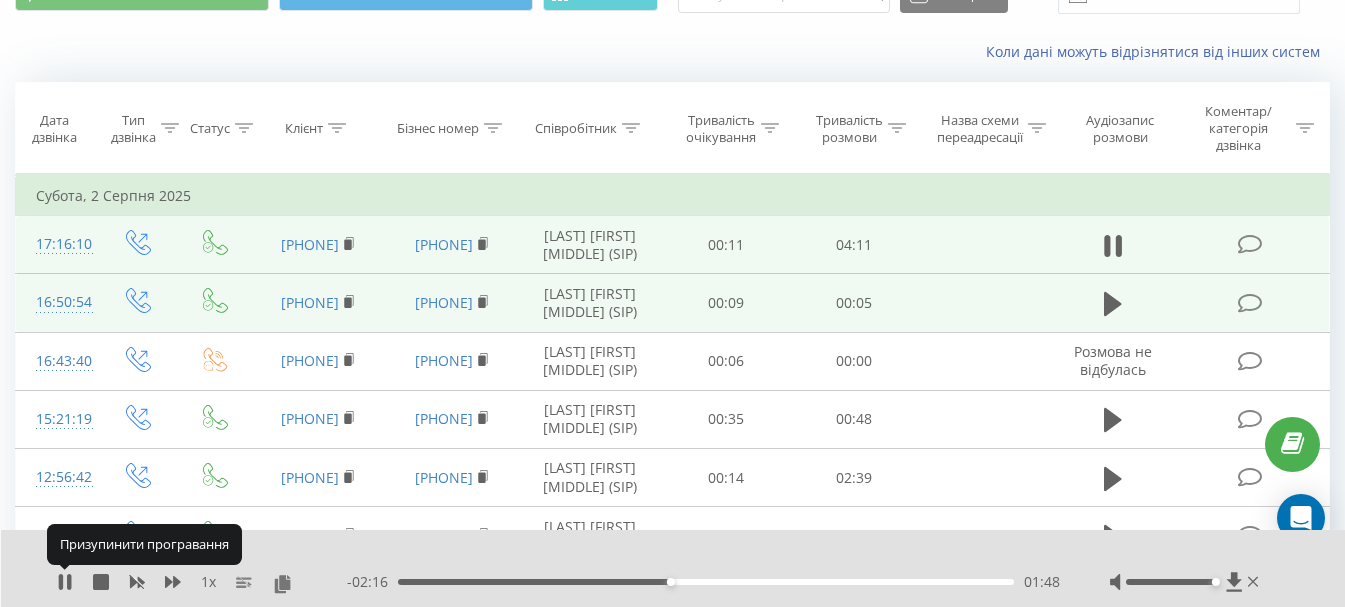 click 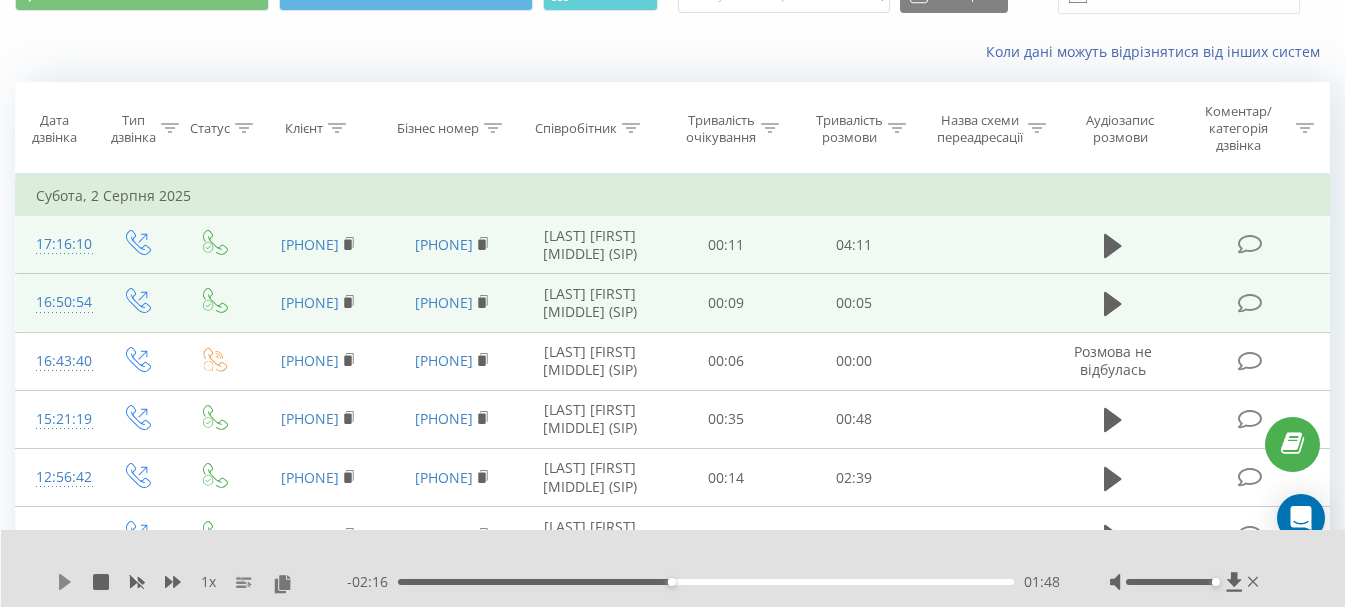 click 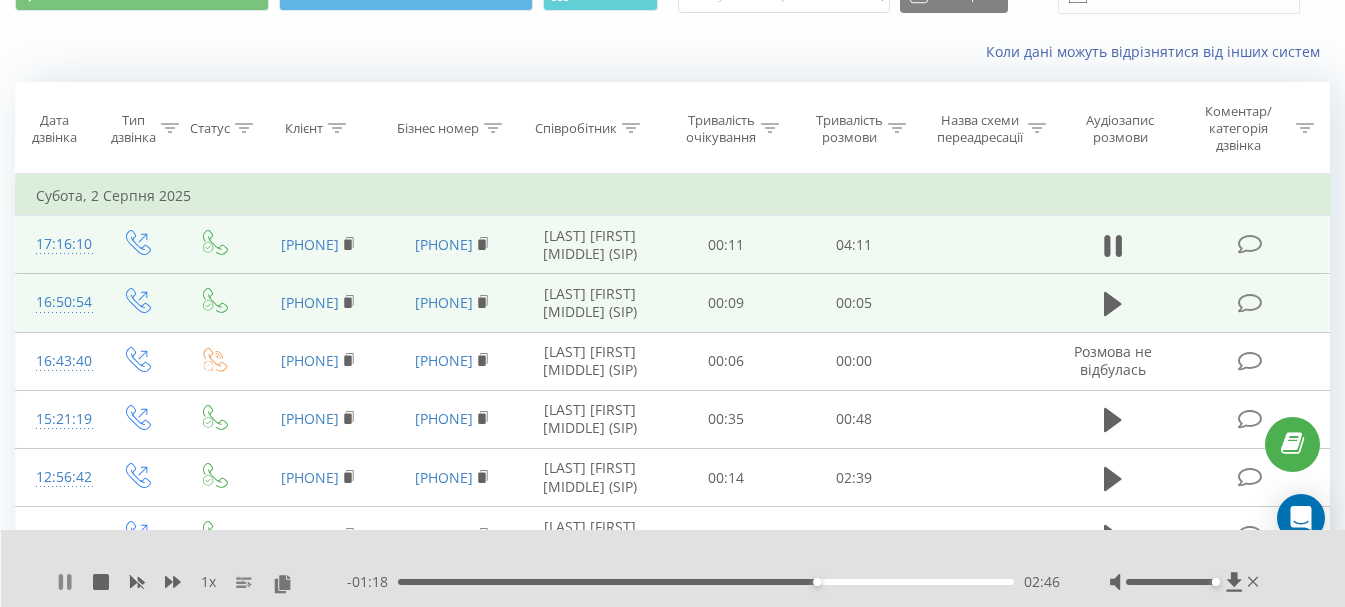 click 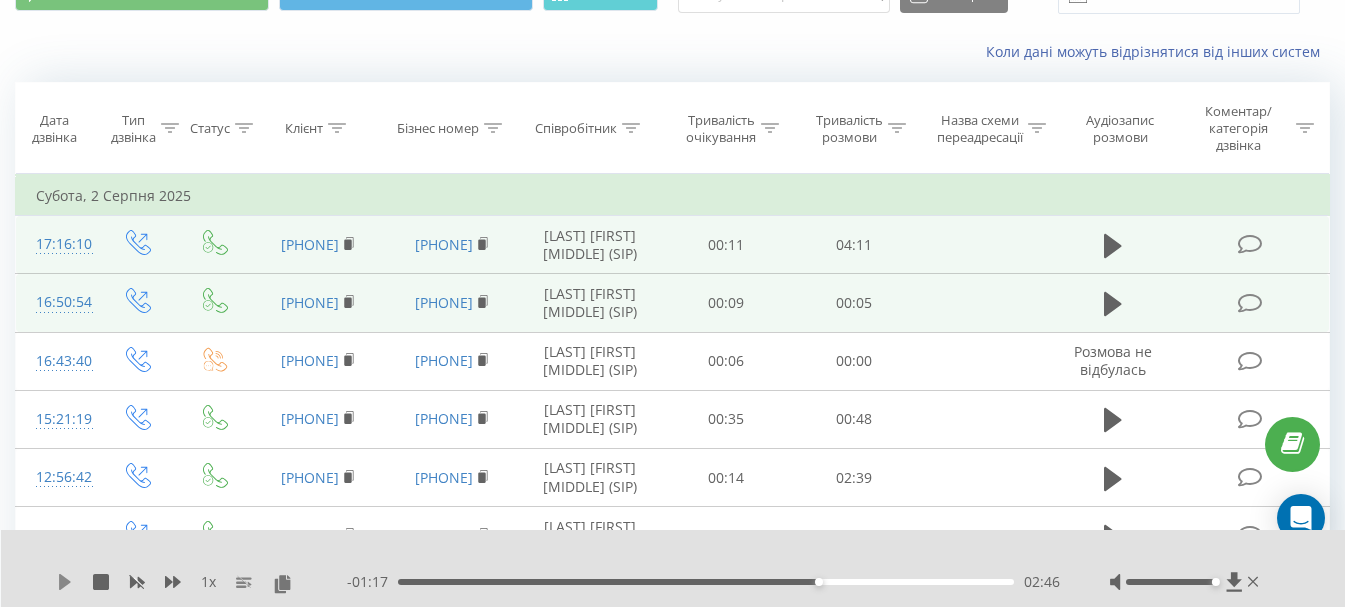click 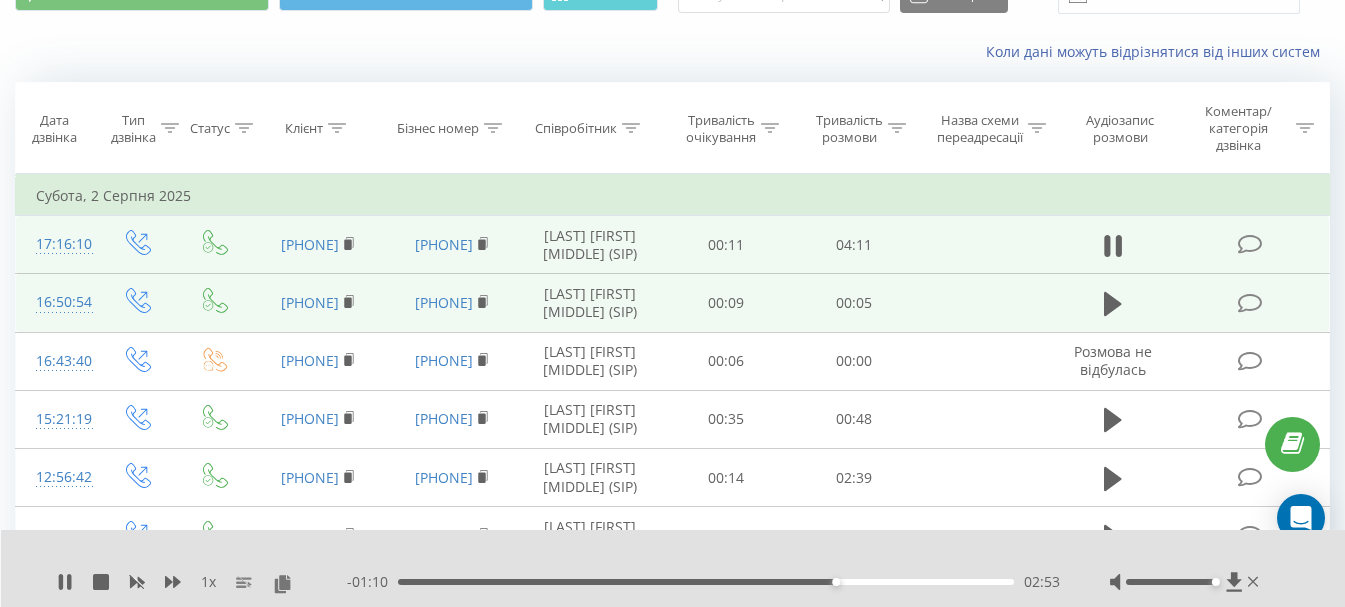click on "02:53" at bounding box center [706, 582] 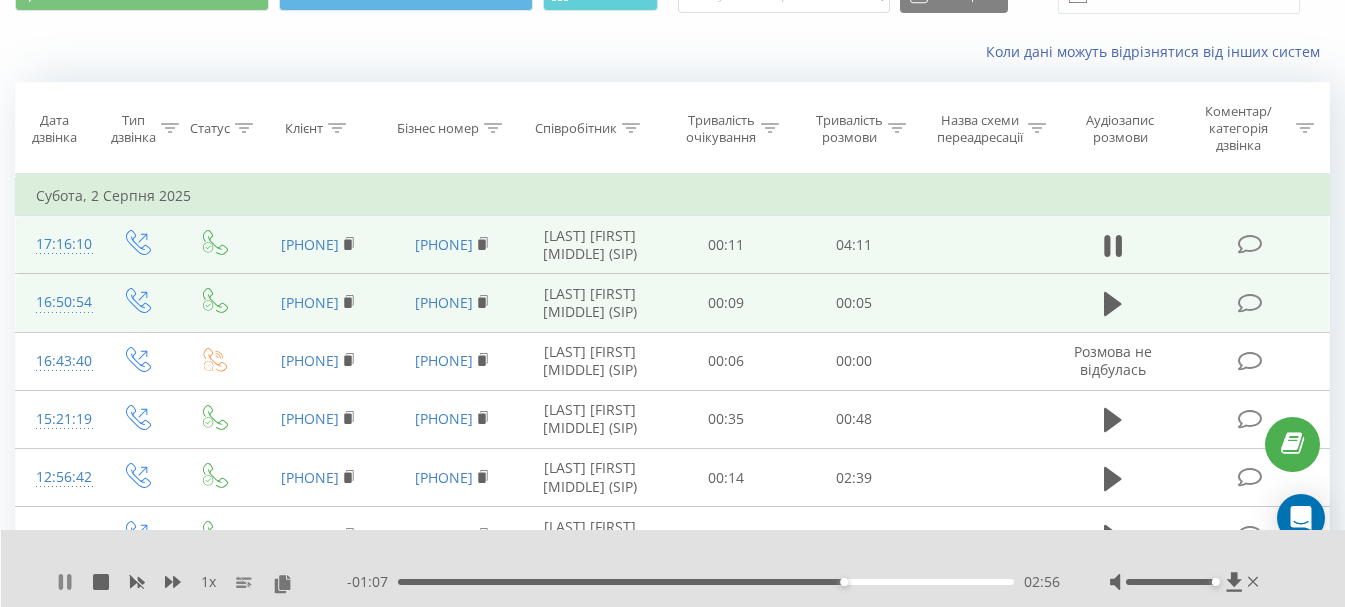 click 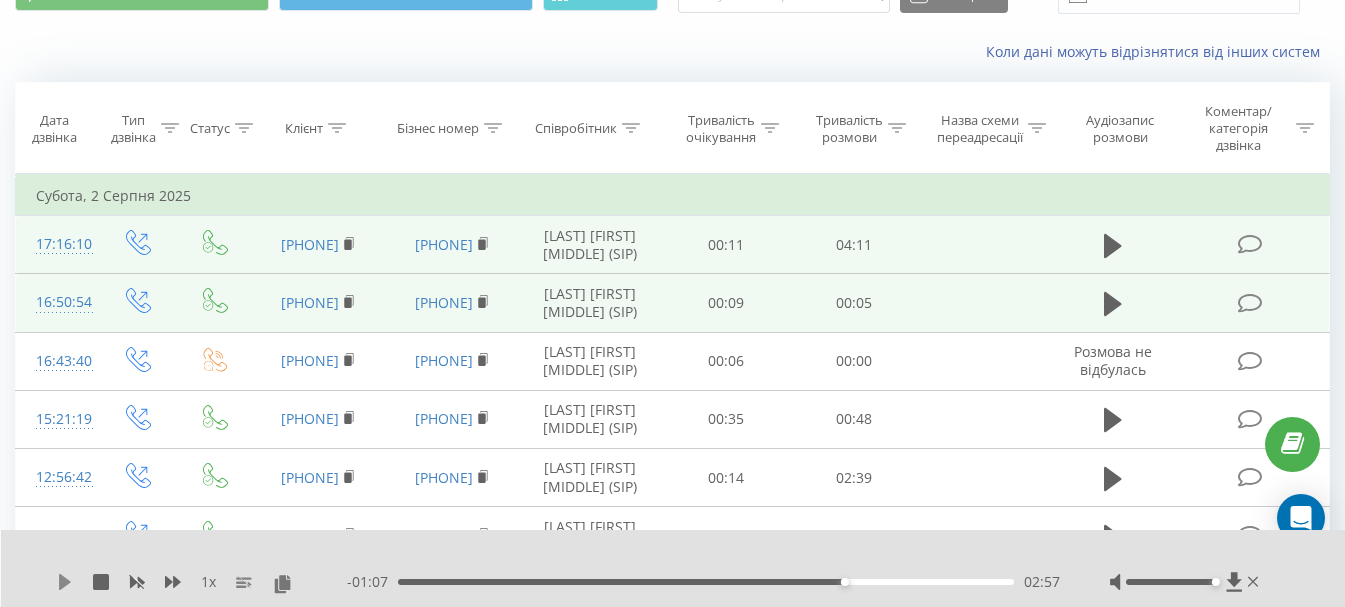 click 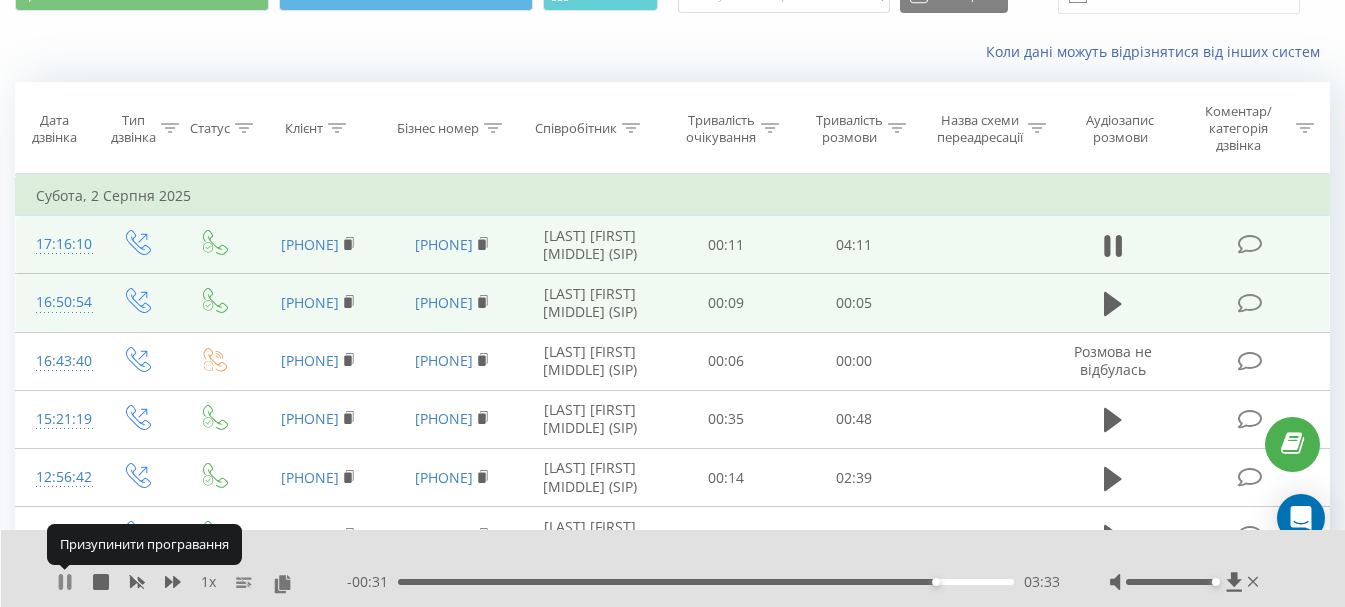 click 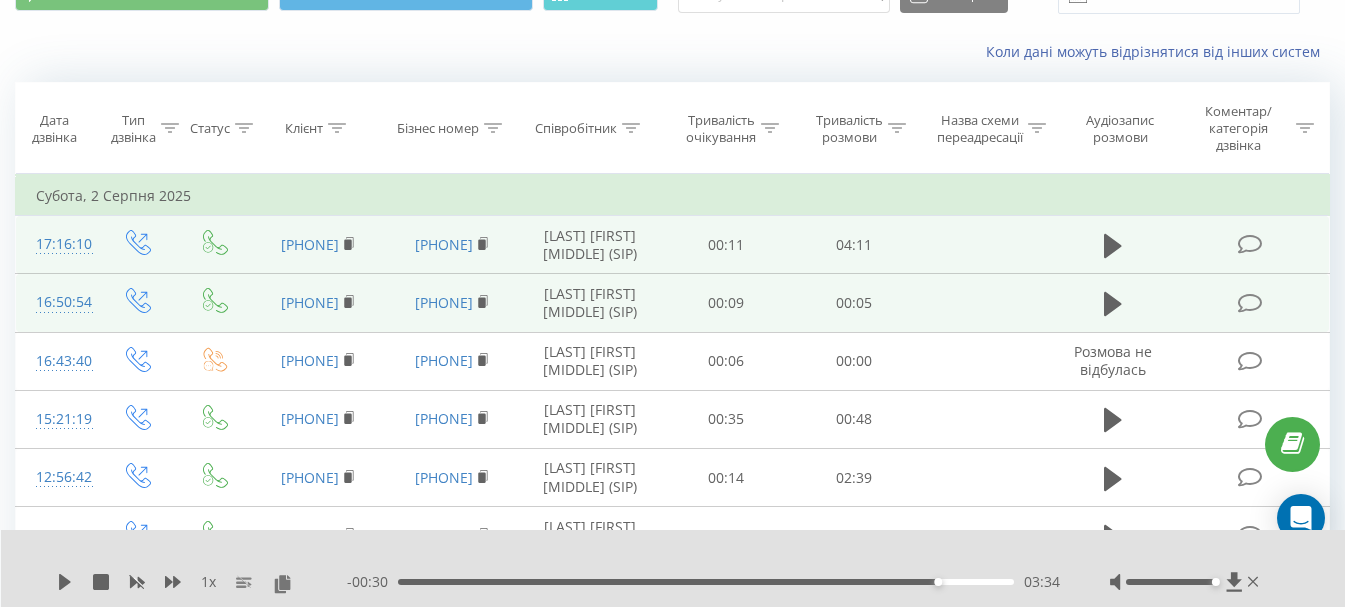click on "1 x" at bounding box center (202, 582) 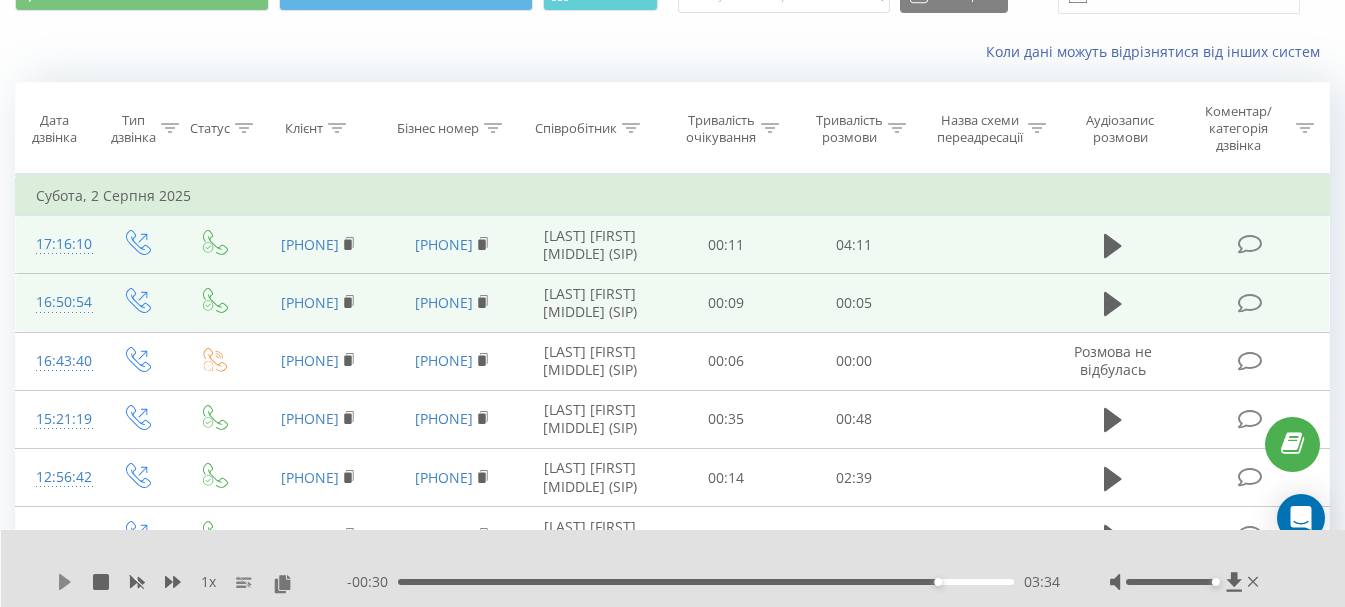 click 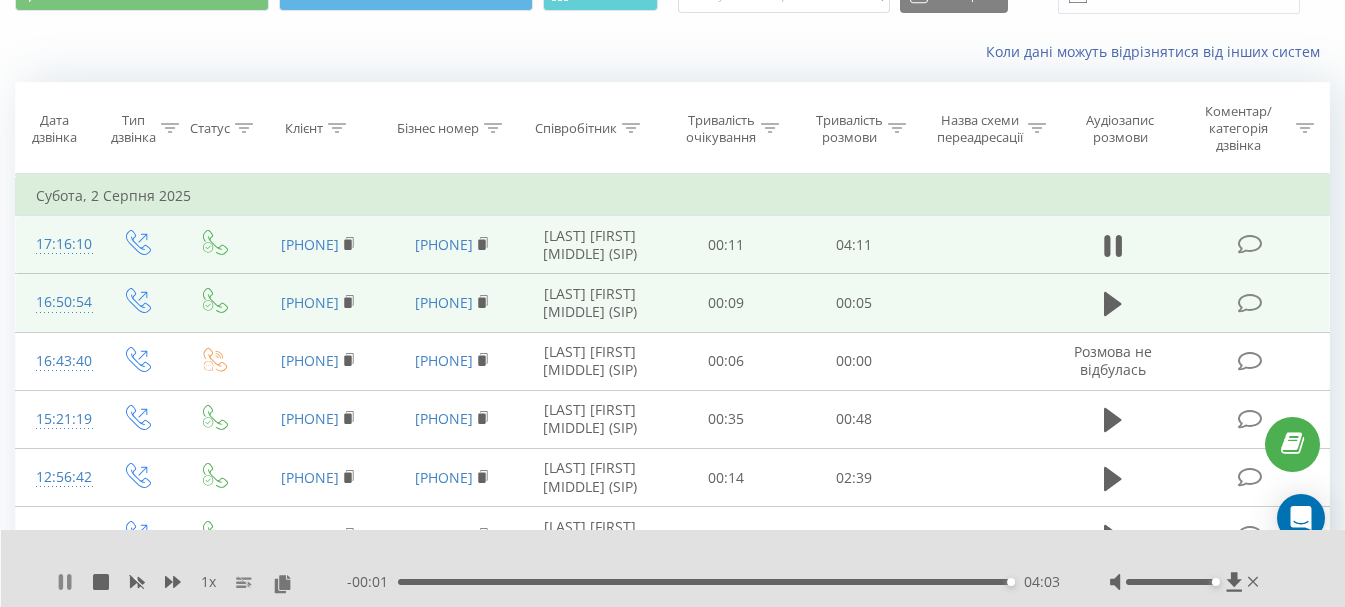click 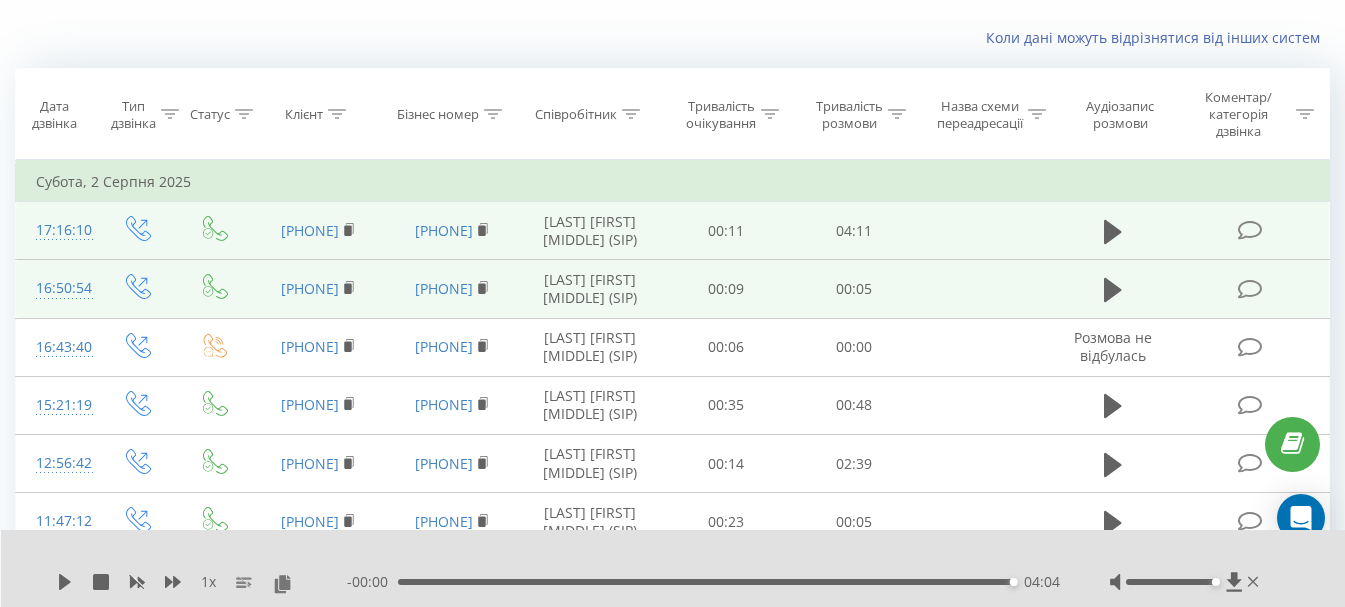 scroll, scrollTop: 100, scrollLeft: 0, axis: vertical 